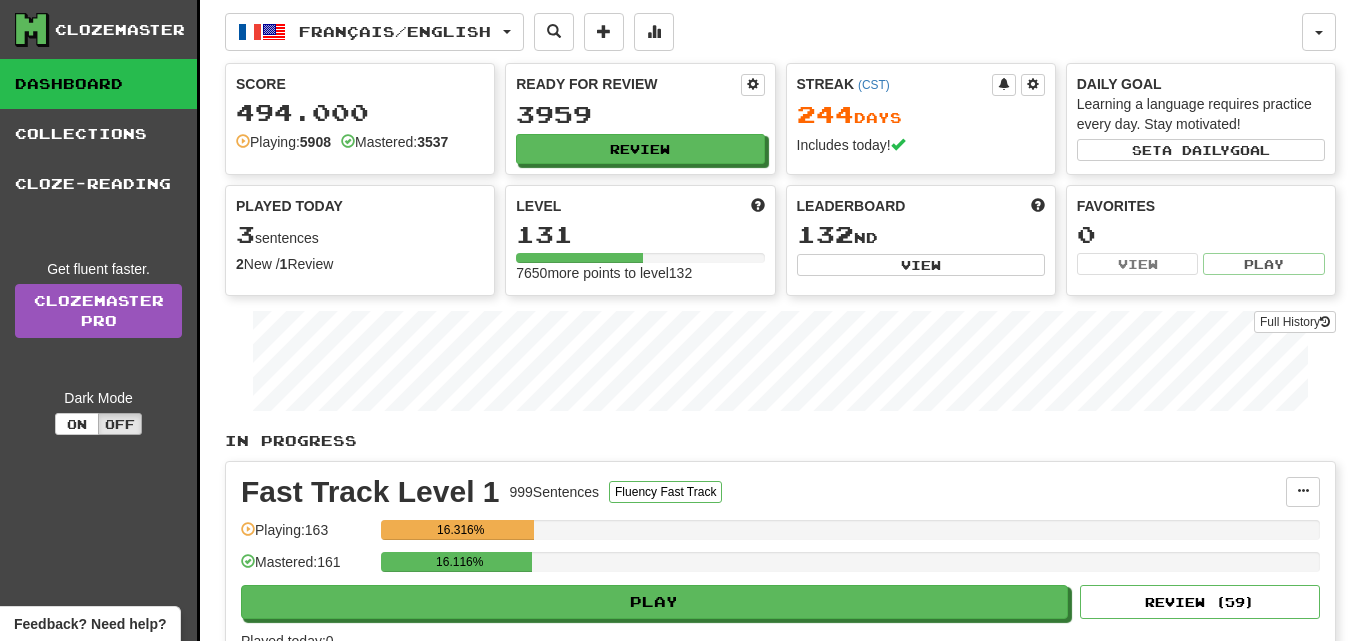 scroll, scrollTop: 0, scrollLeft: 0, axis: both 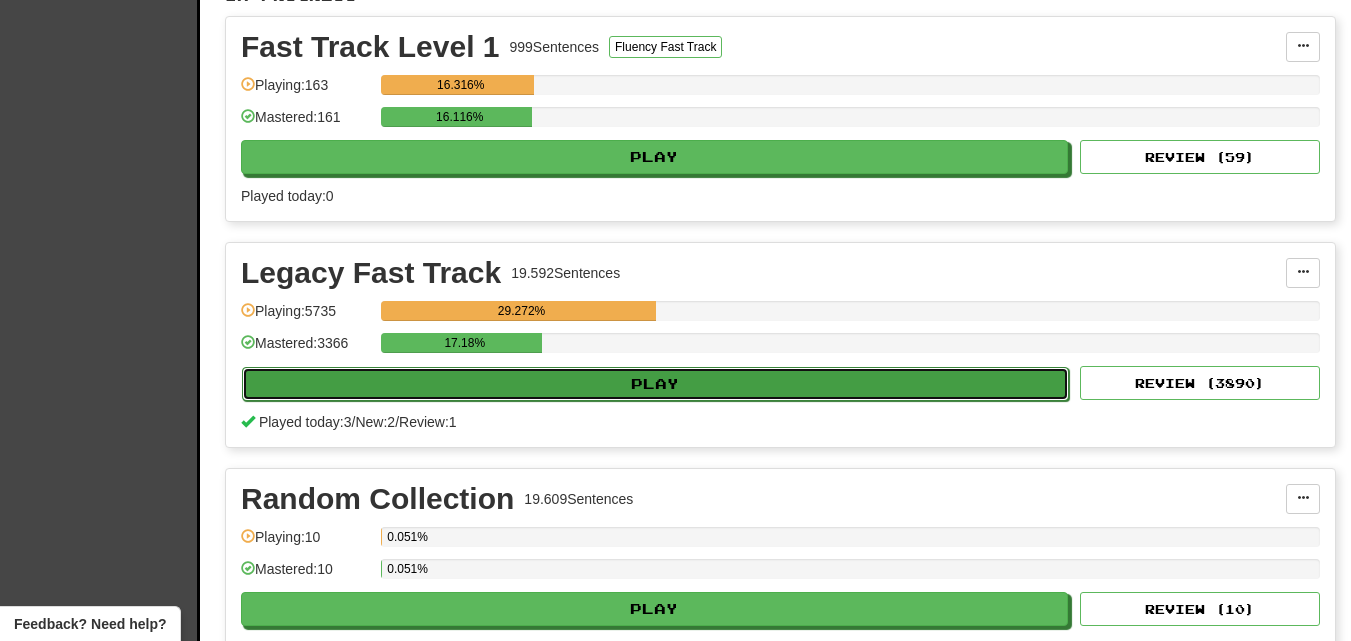 click on "Play" at bounding box center (655, 384) 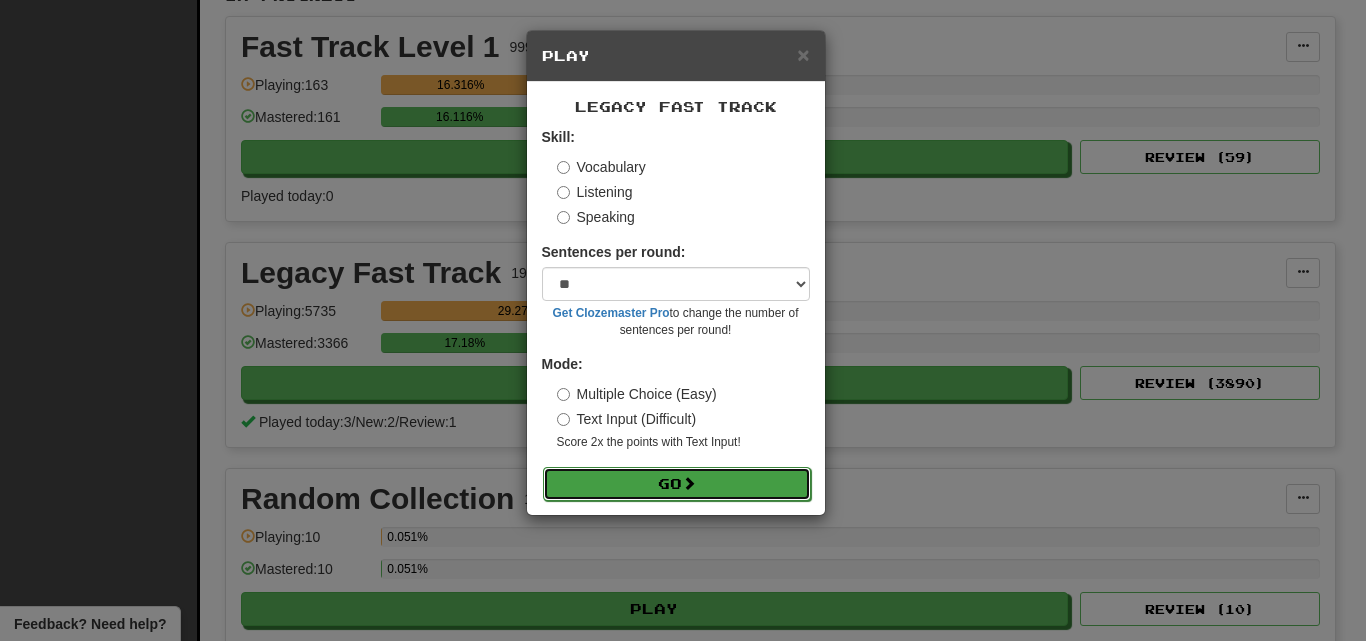 click on "Go" at bounding box center [677, 484] 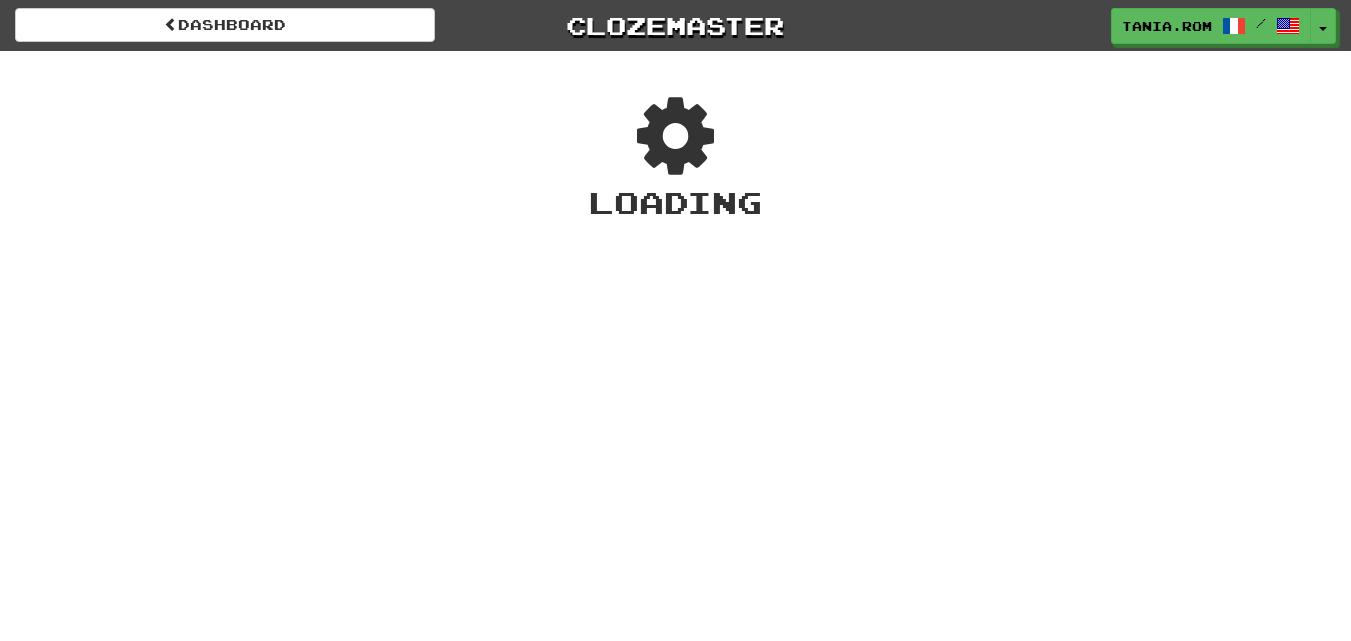 scroll, scrollTop: 0, scrollLeft: 0, axis: both 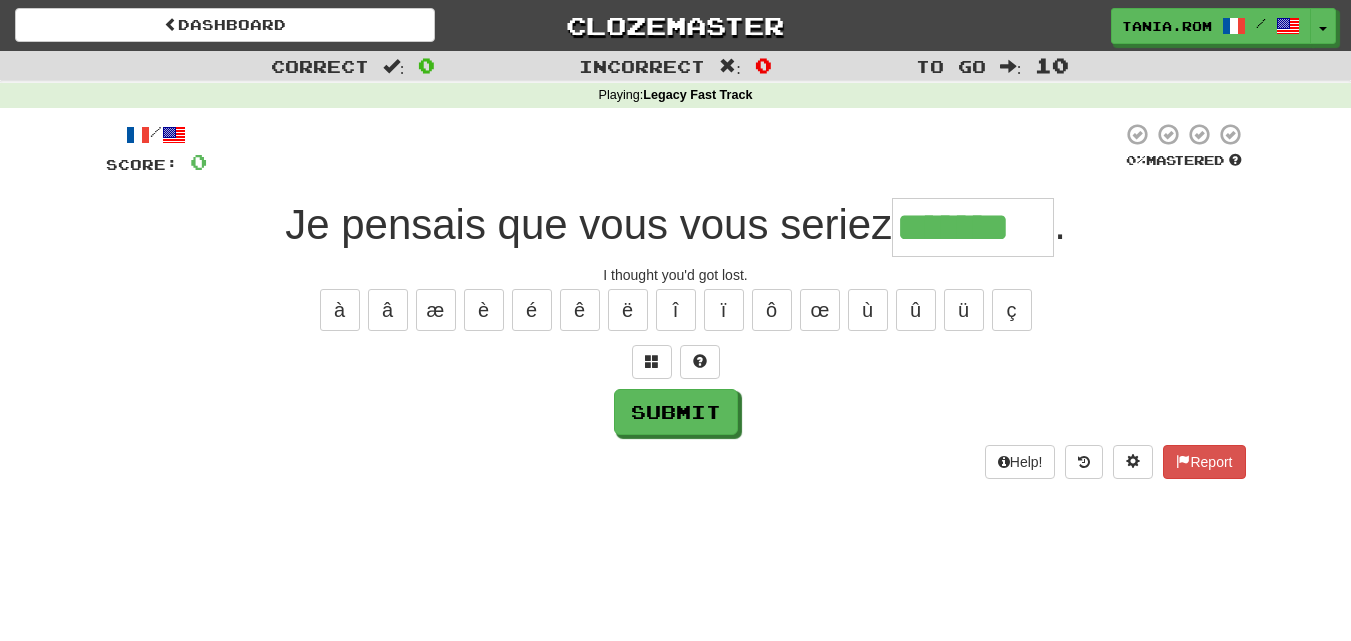 type on "*******" 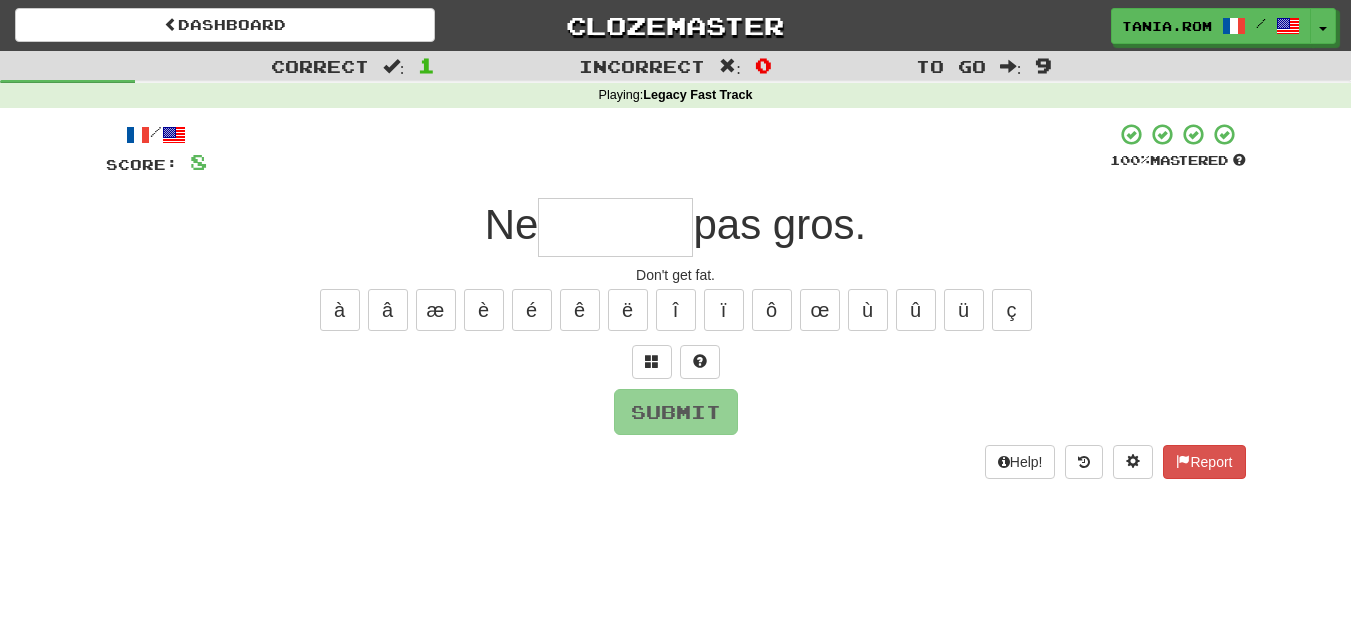 type on "*" 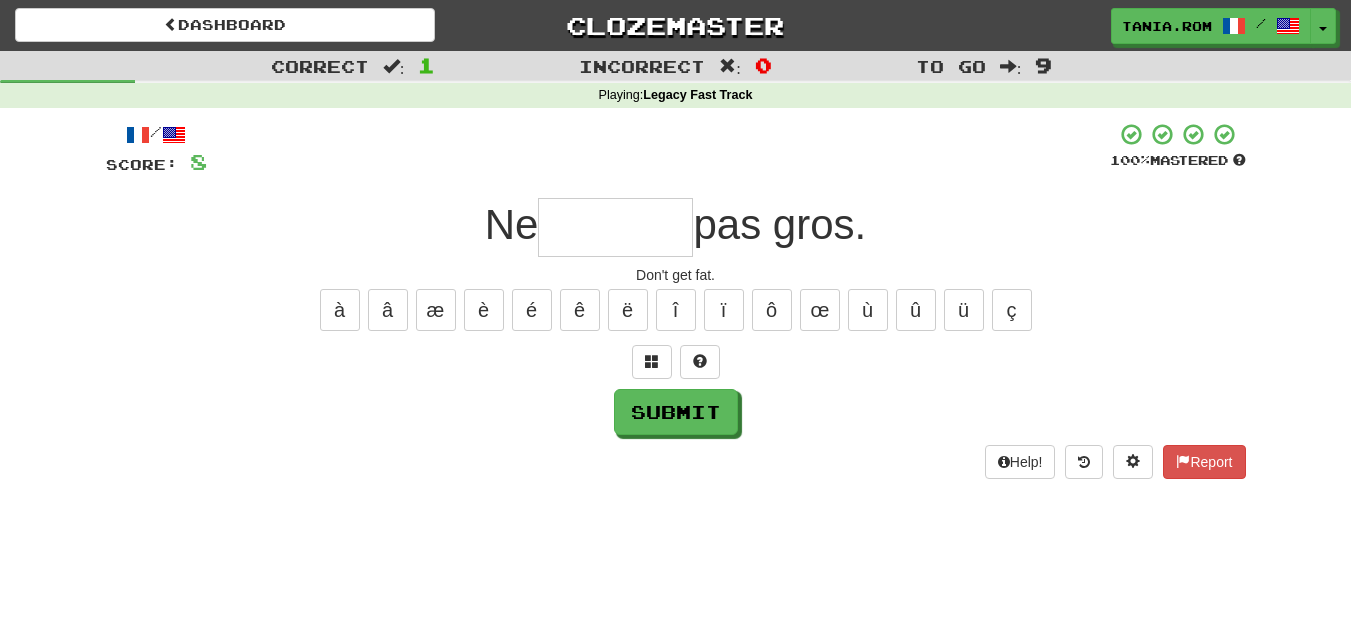 type on "*" 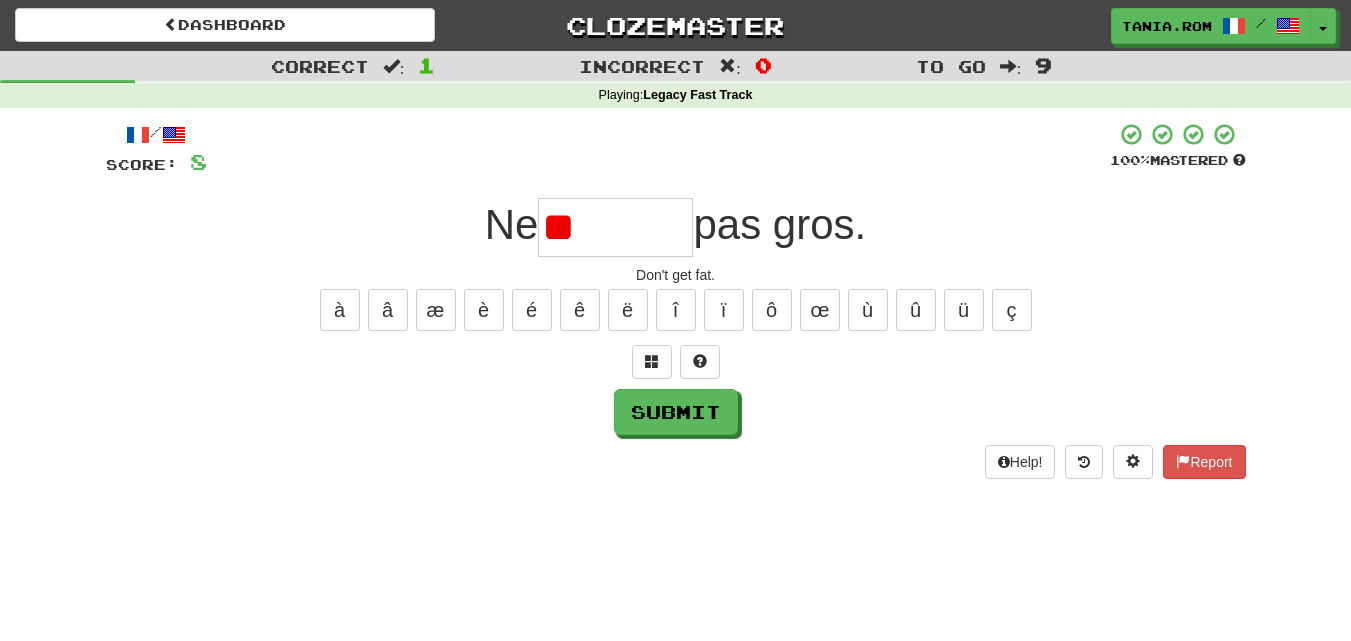 type on "*" 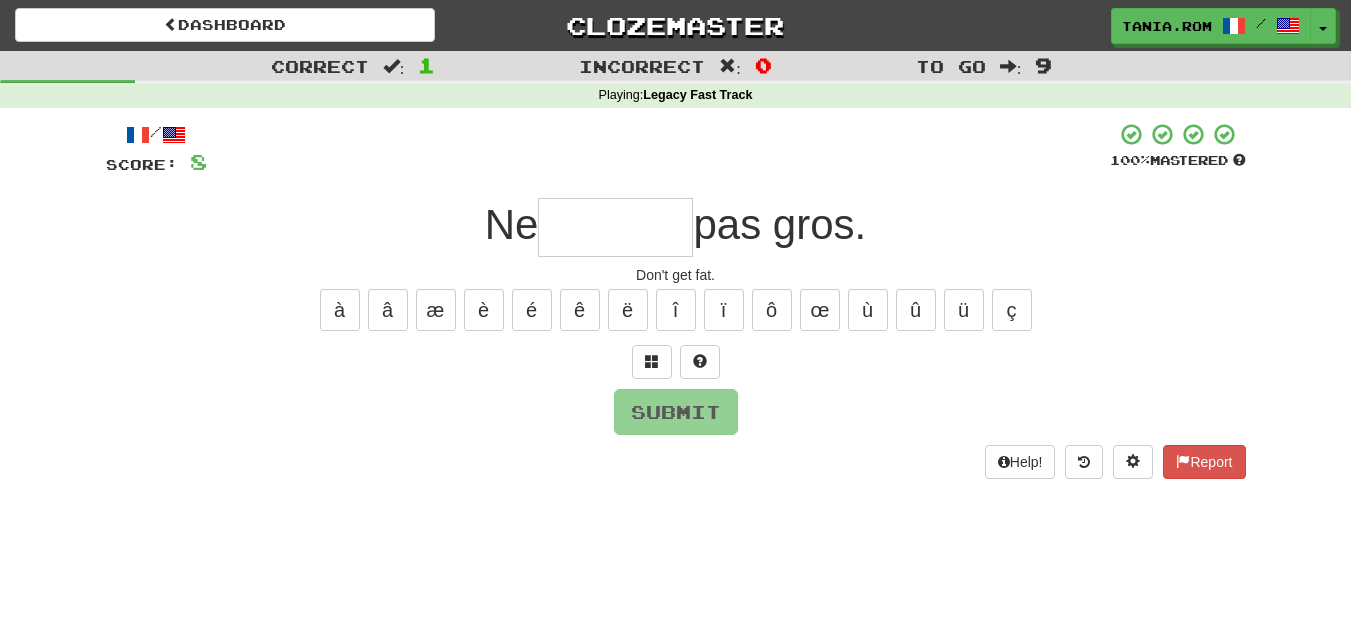 type on "*" 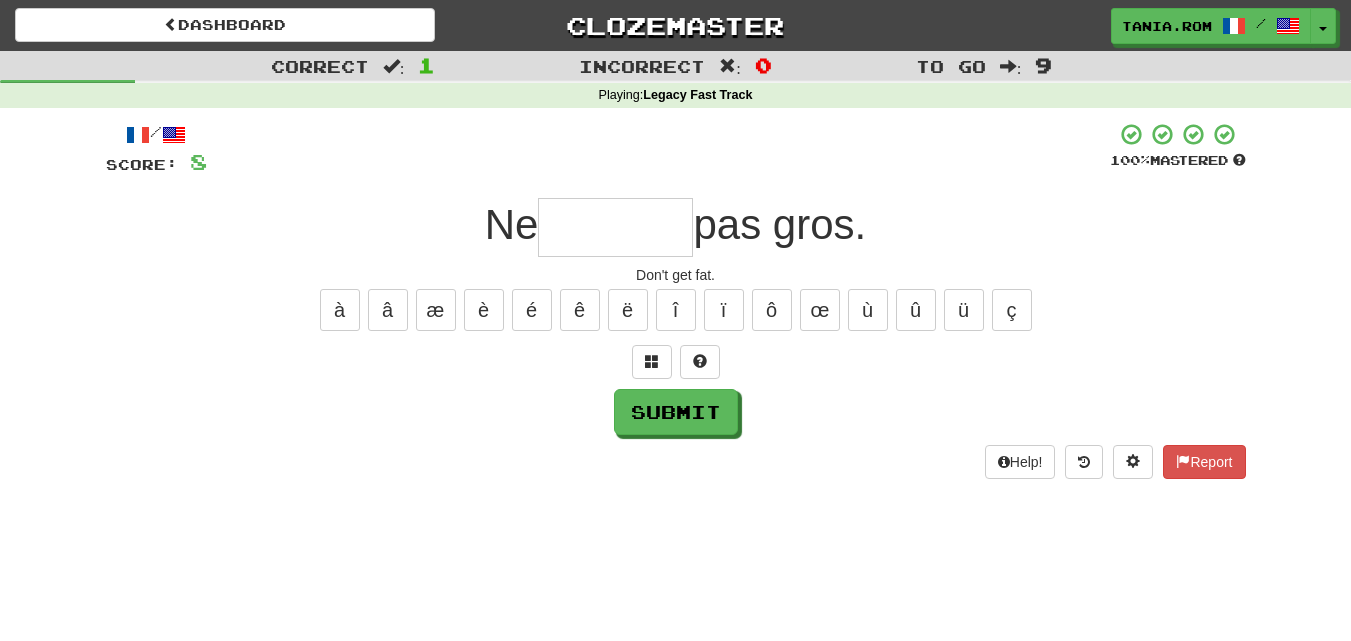 type on "*" 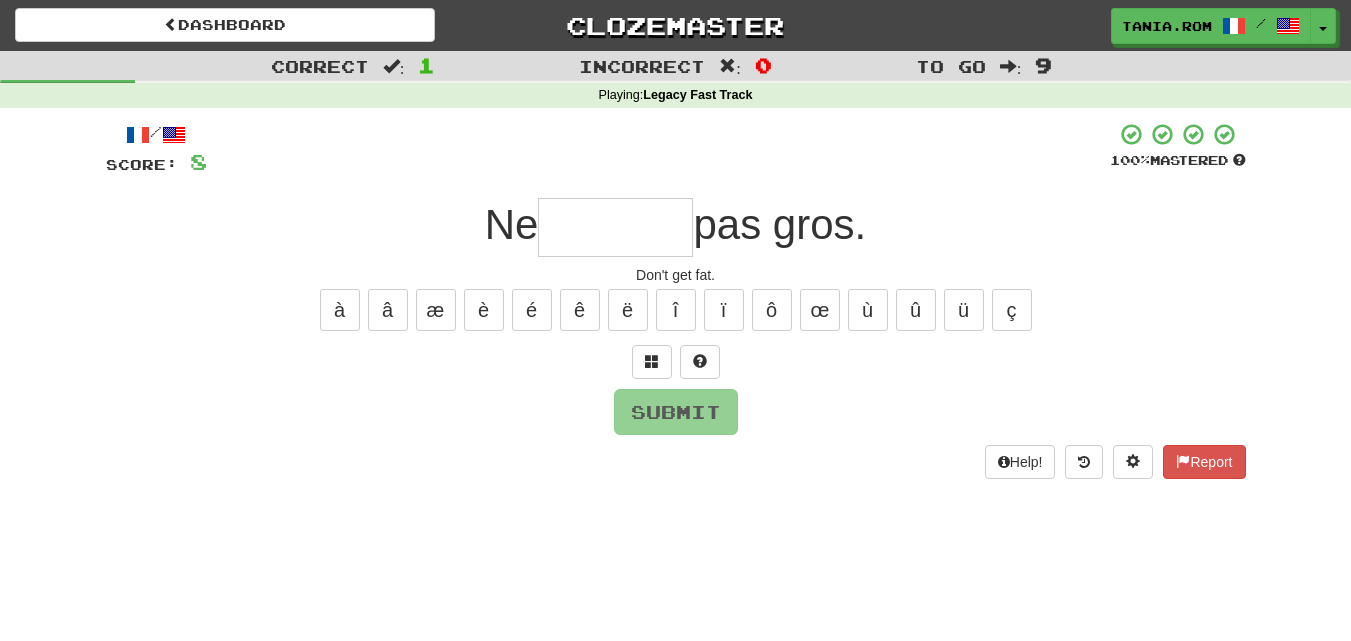 type on "*" 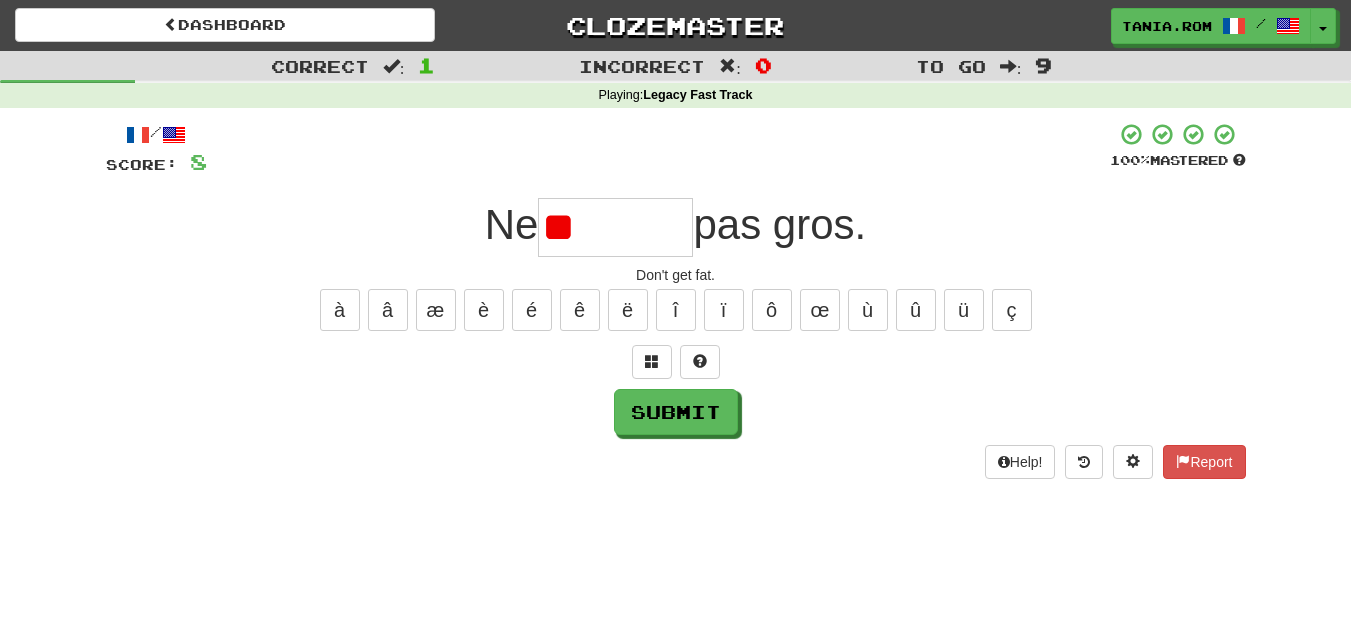 type on "*" 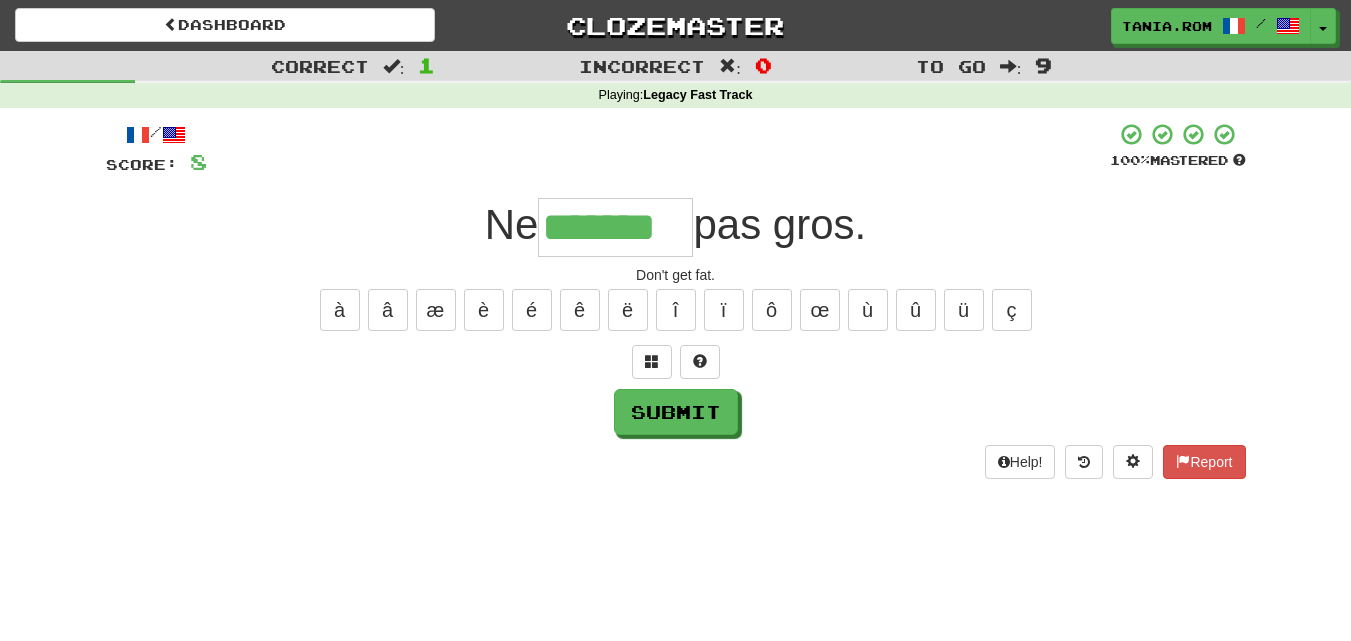 type on "*******" 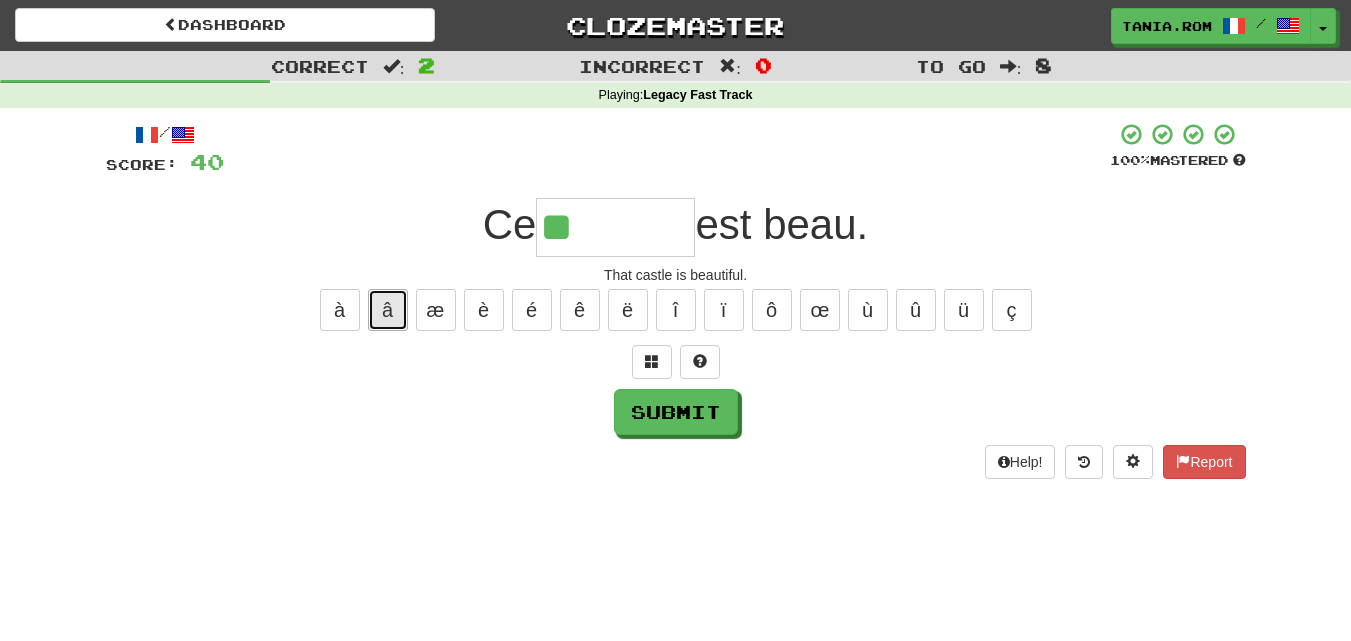 click on "â" at bounding box center (388, 310) 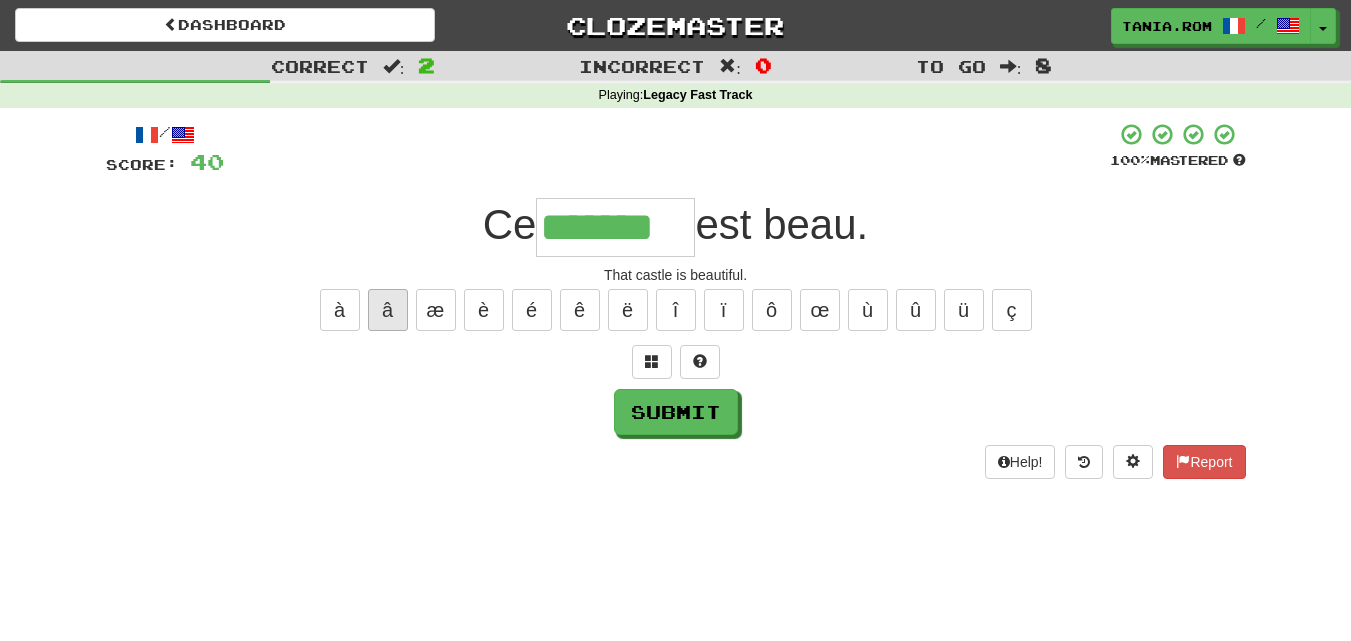 type on "*******" 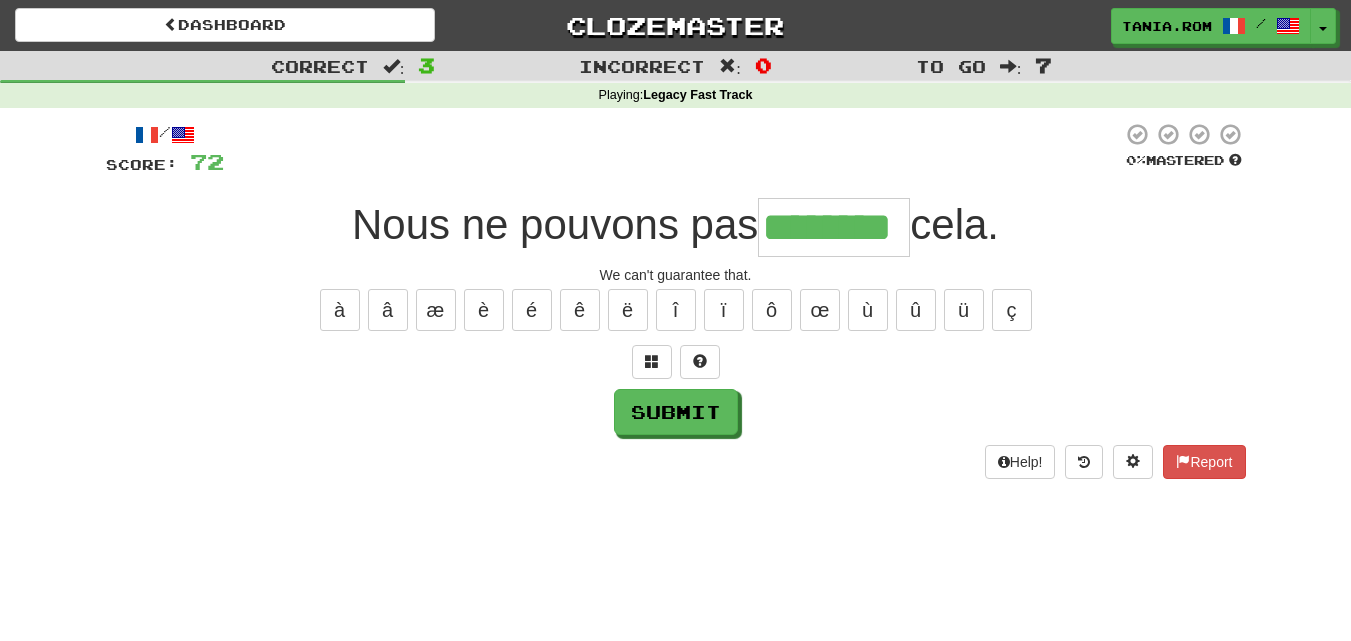 type on "********" 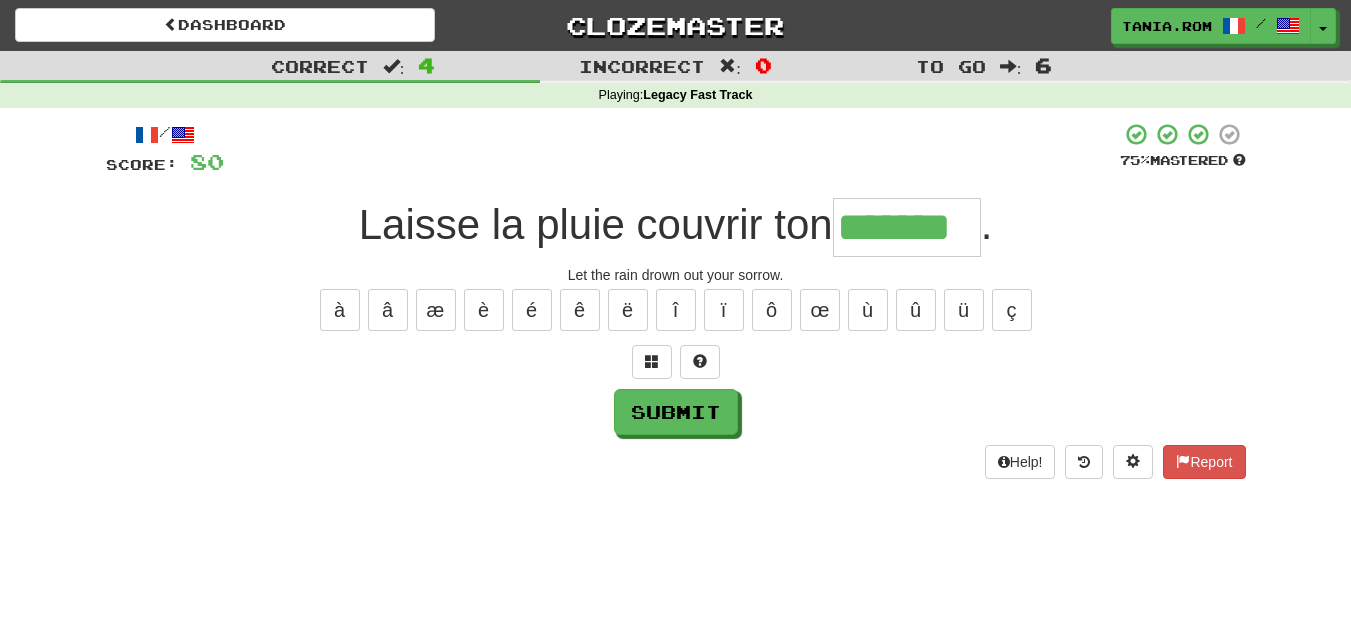 type on "*******" 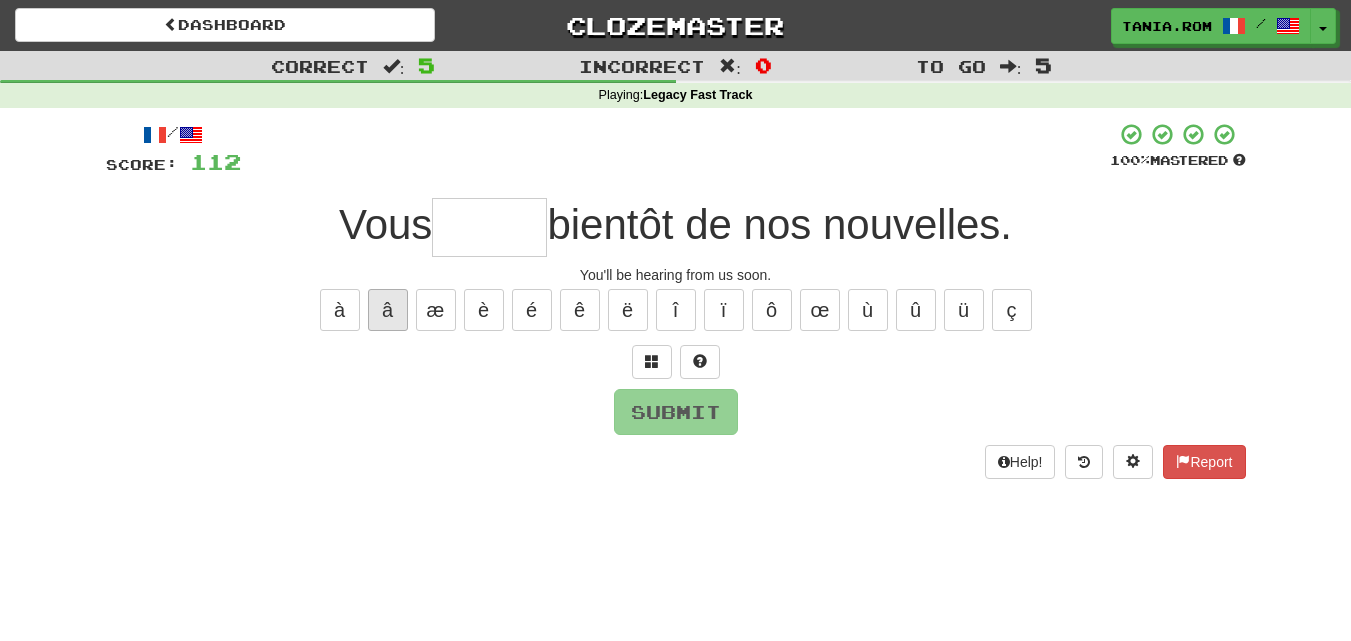 type on "*" 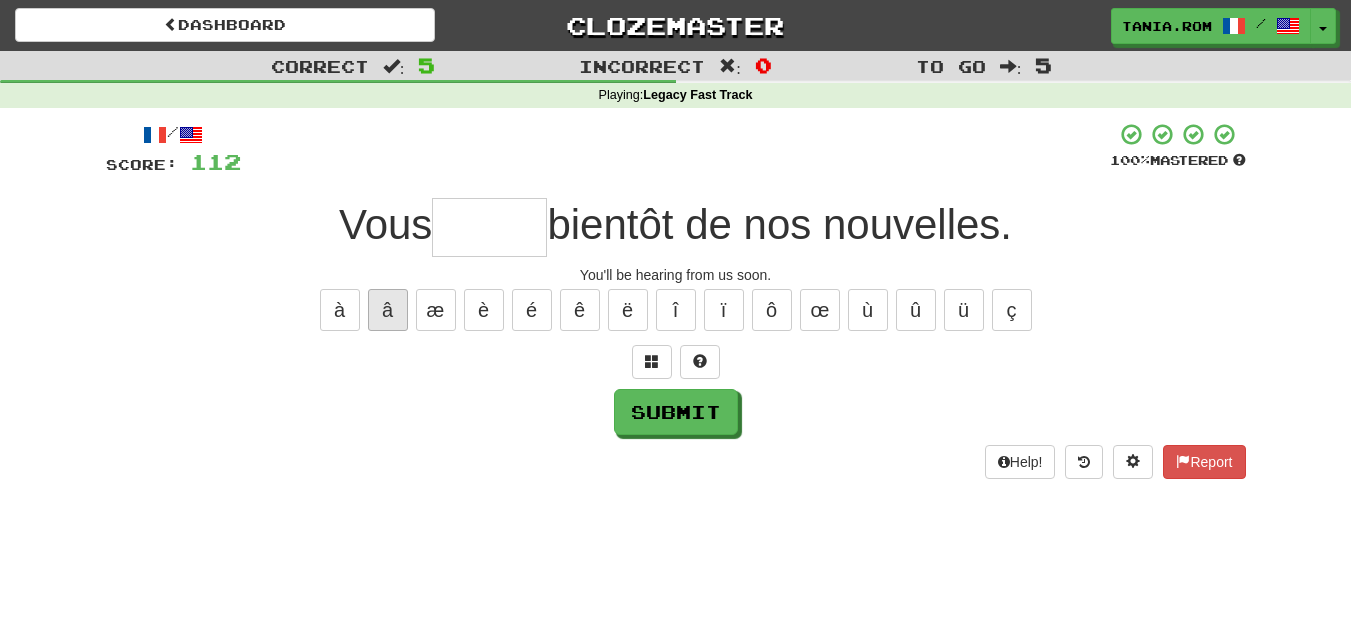 type on "*" 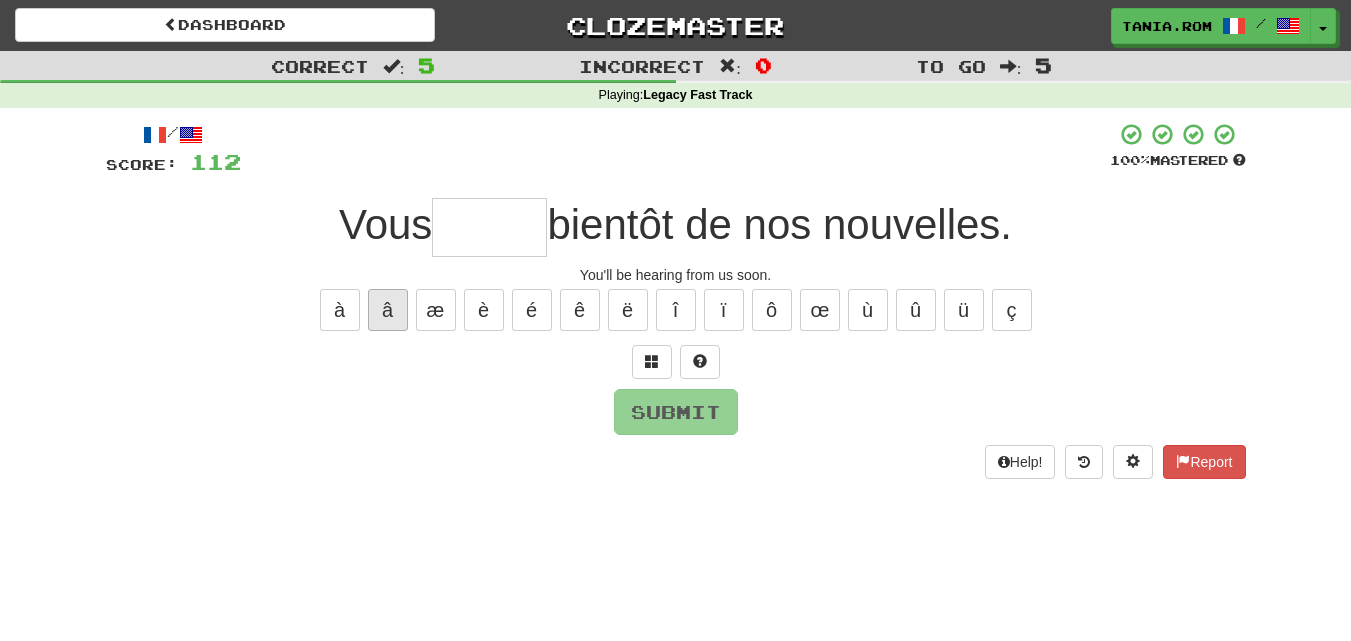 type on "*" 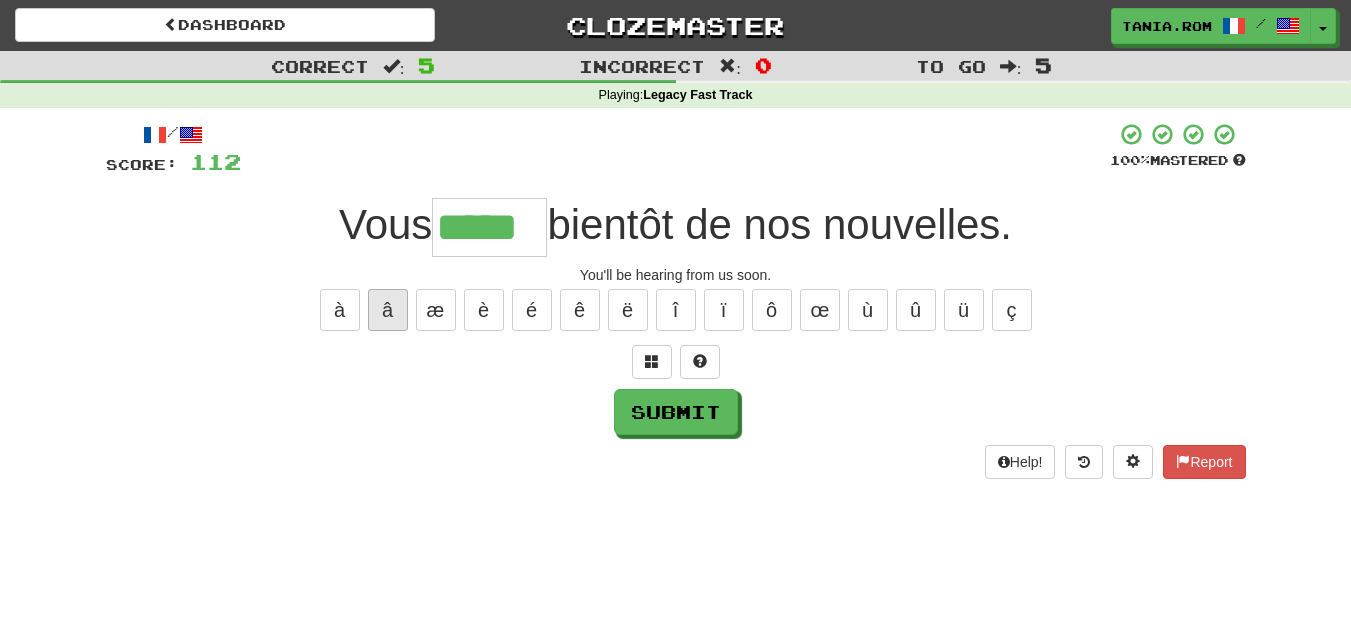 type on "*****" 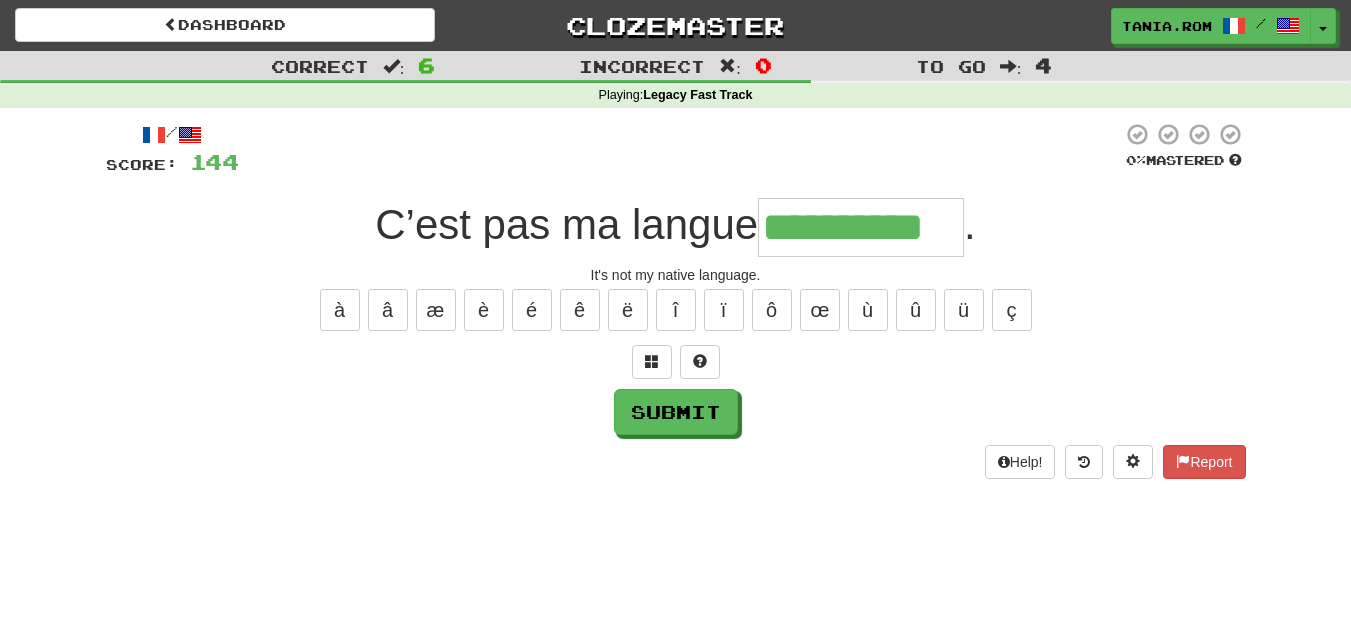 type on "**********" 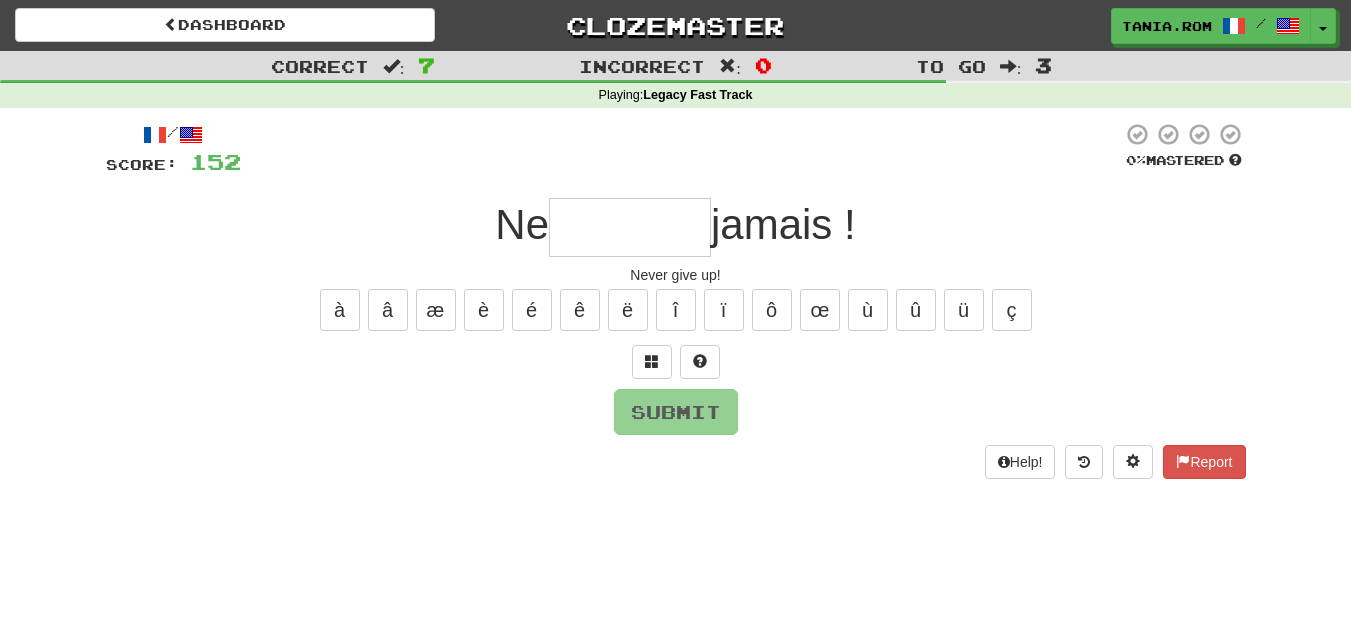 type on "*" 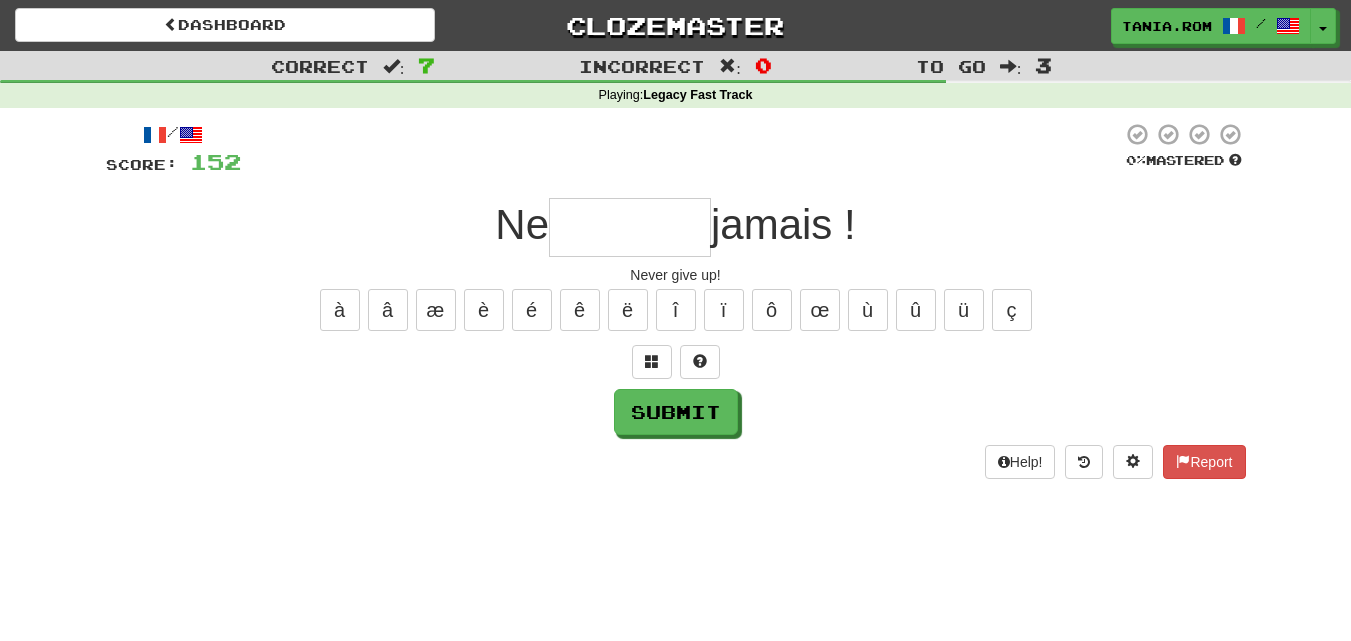 type on "*" 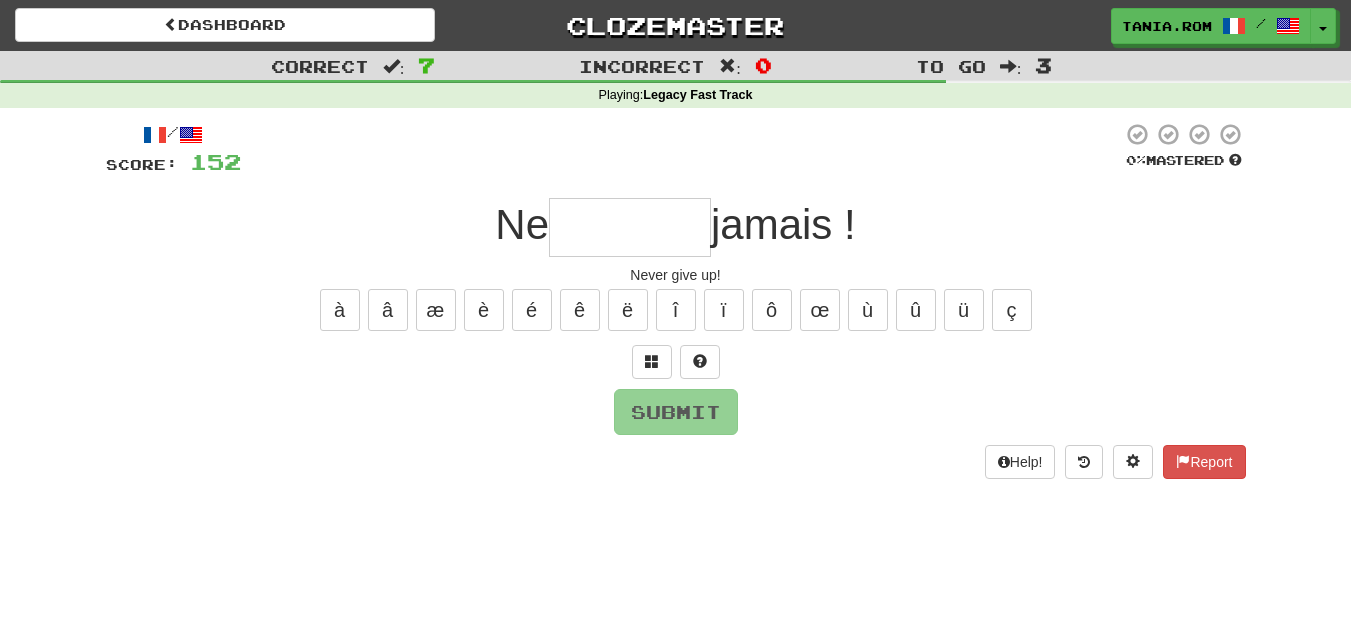 type on "*" 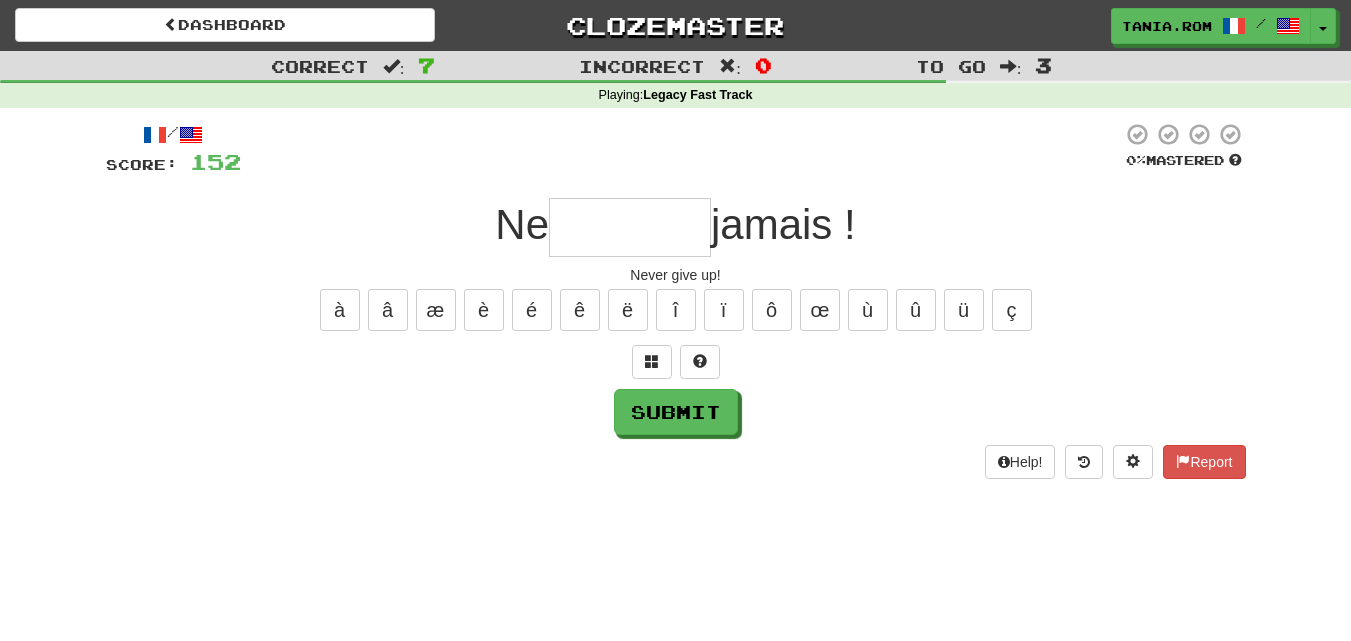 type on "*" 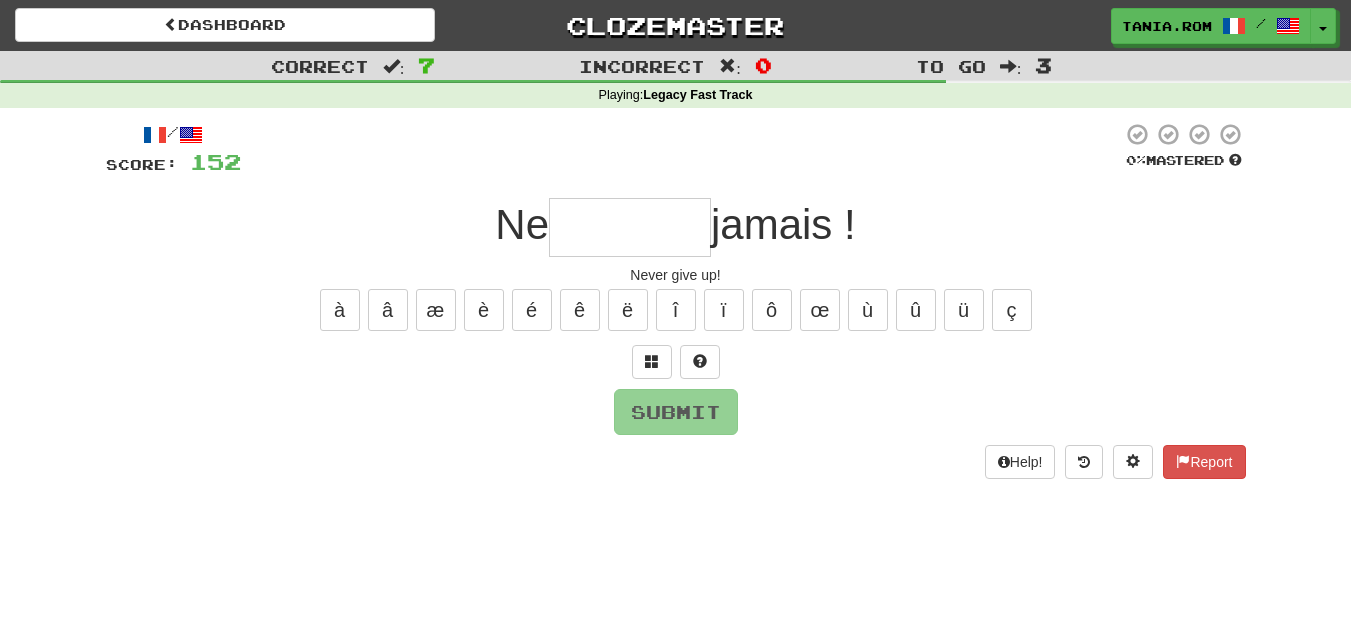 type on "*" 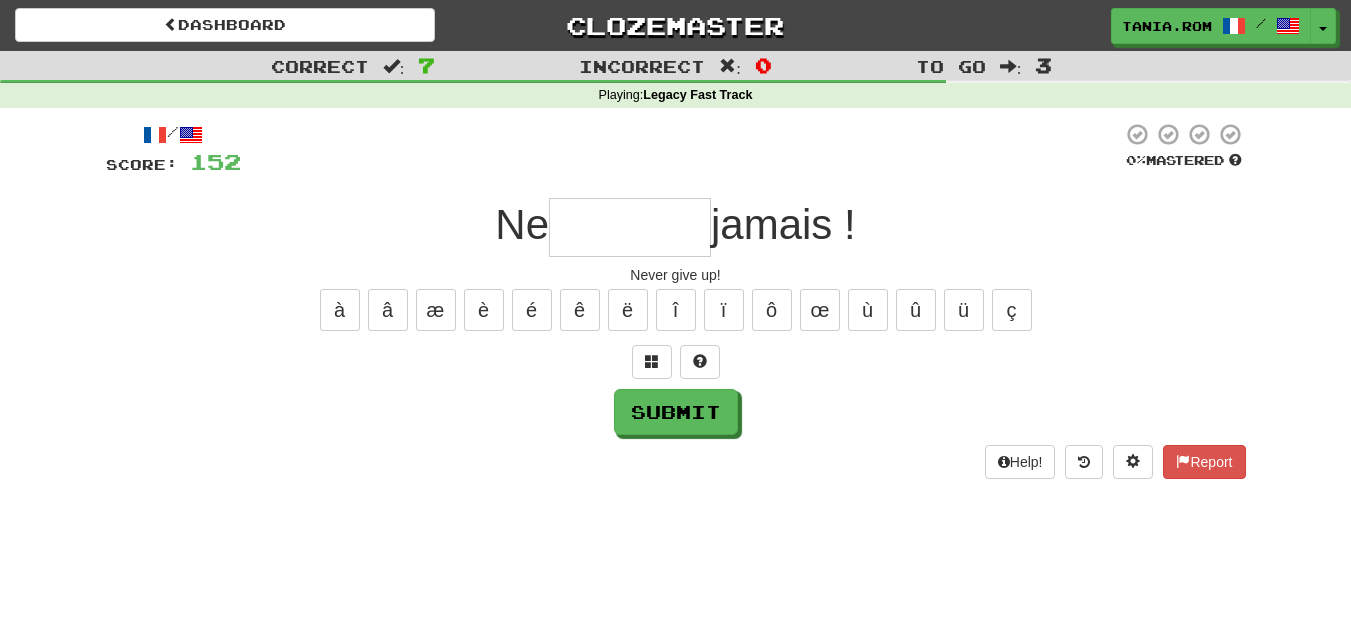 type on "*" 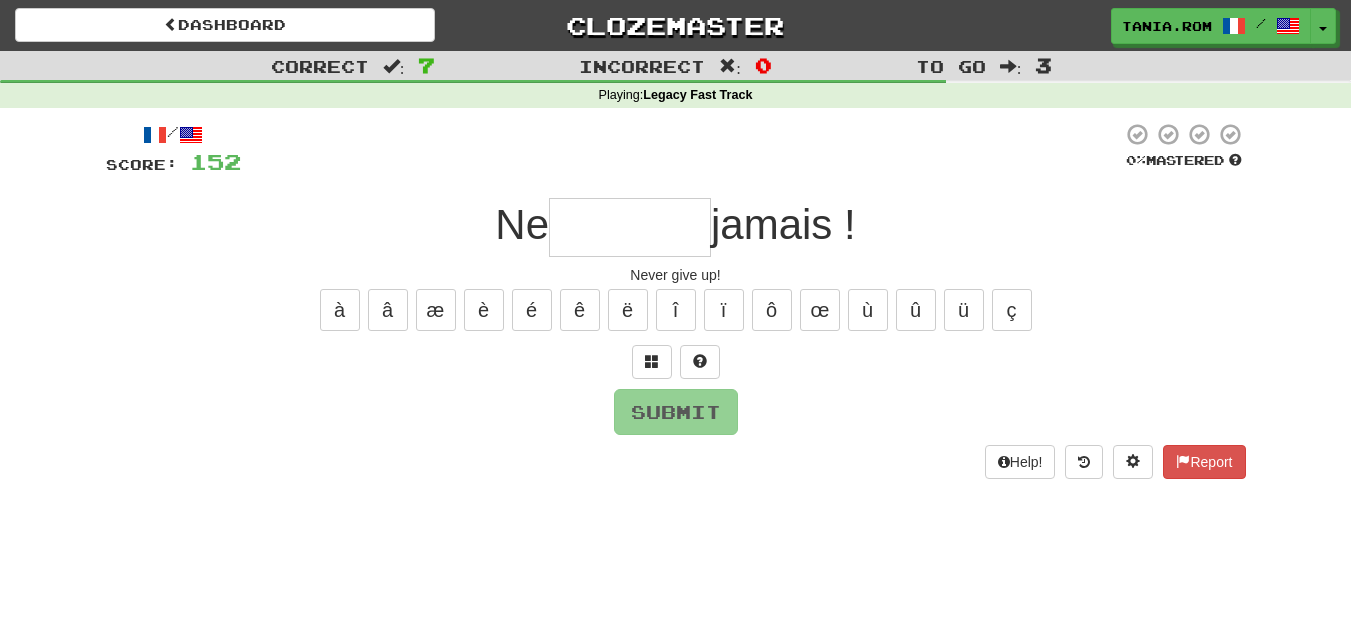 type on "*" 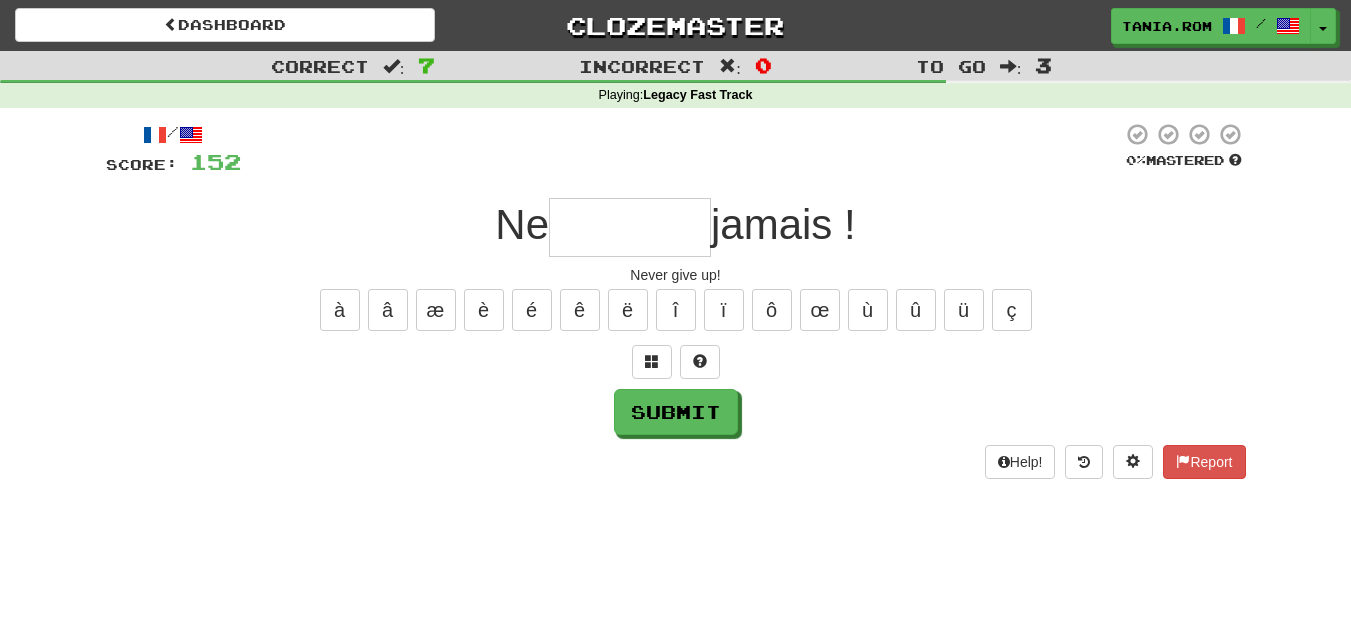 type on "*" 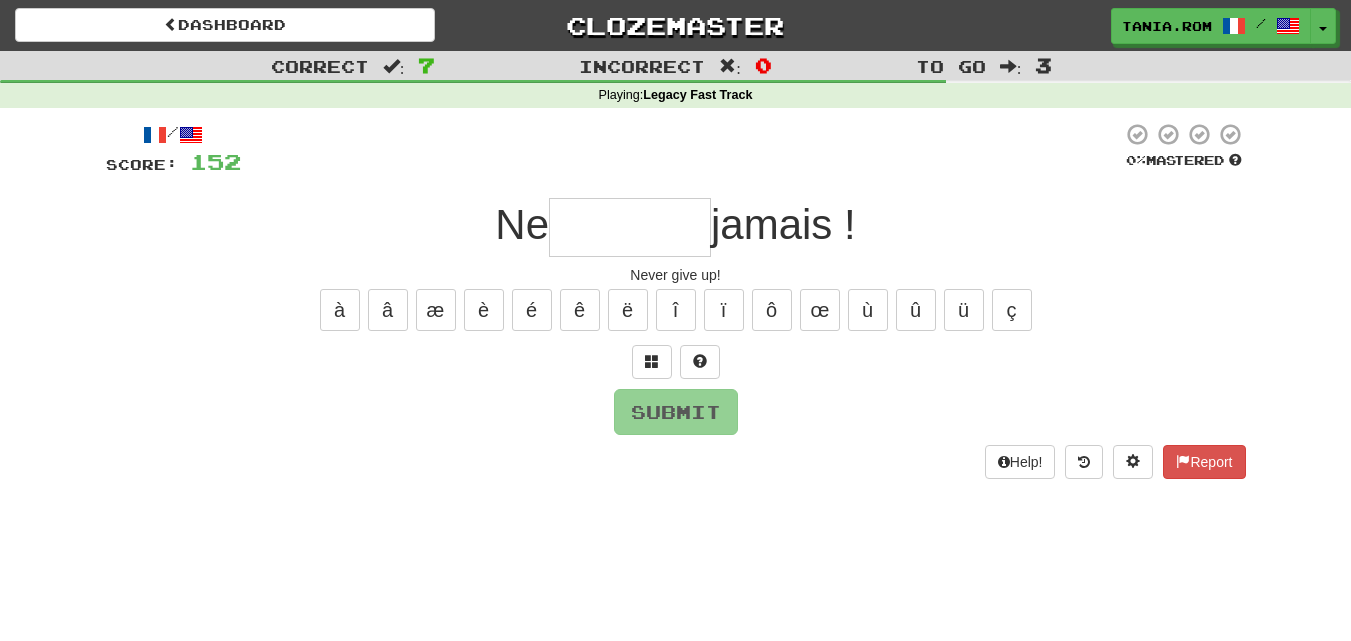 type on "*" 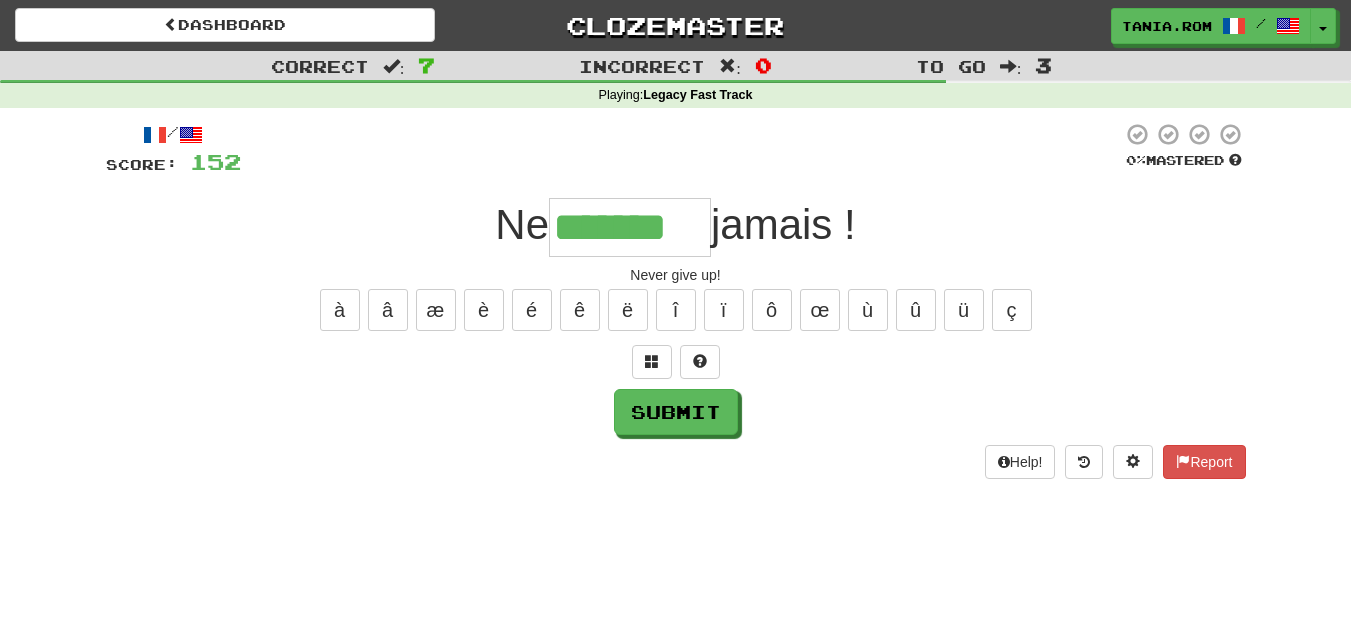 type on "*******" 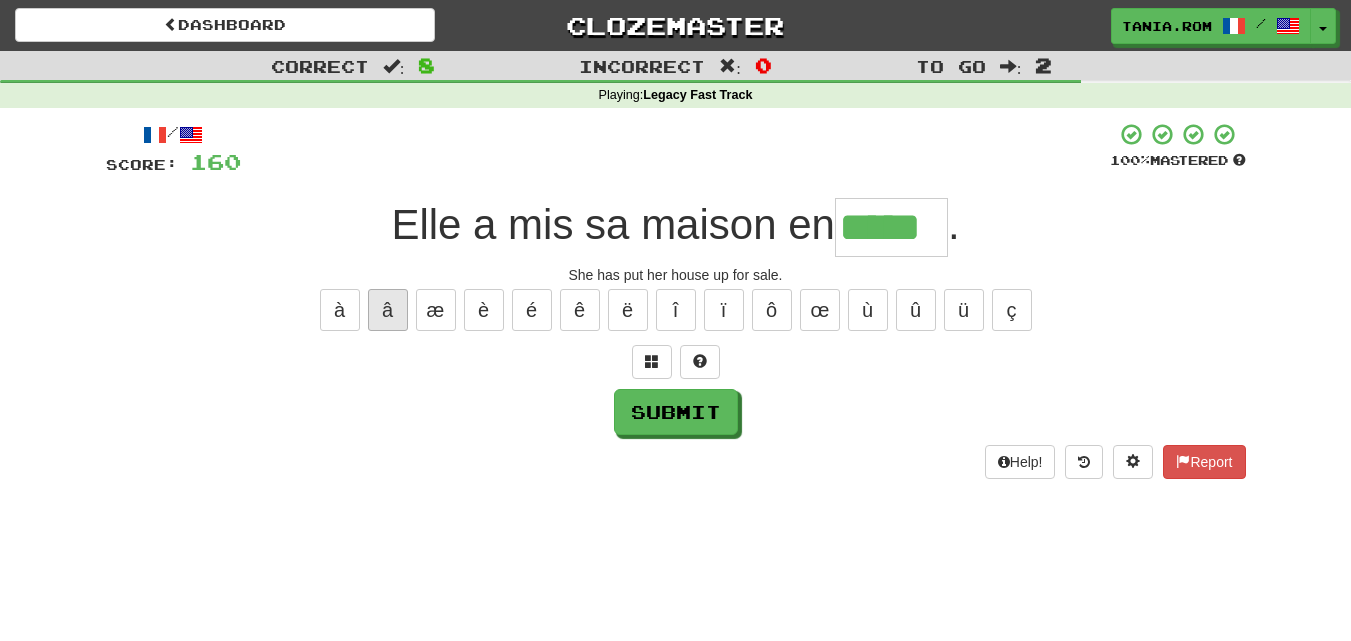 type on "*****" 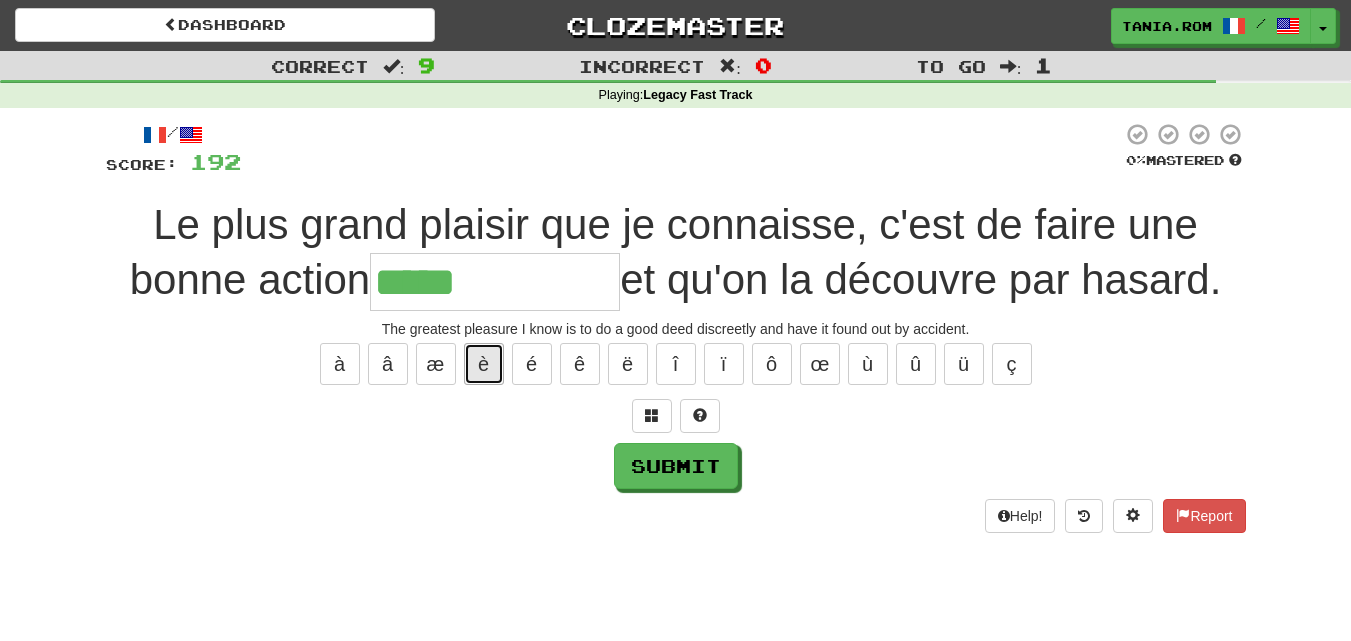 click on "è" at bounding box center [484, 364] 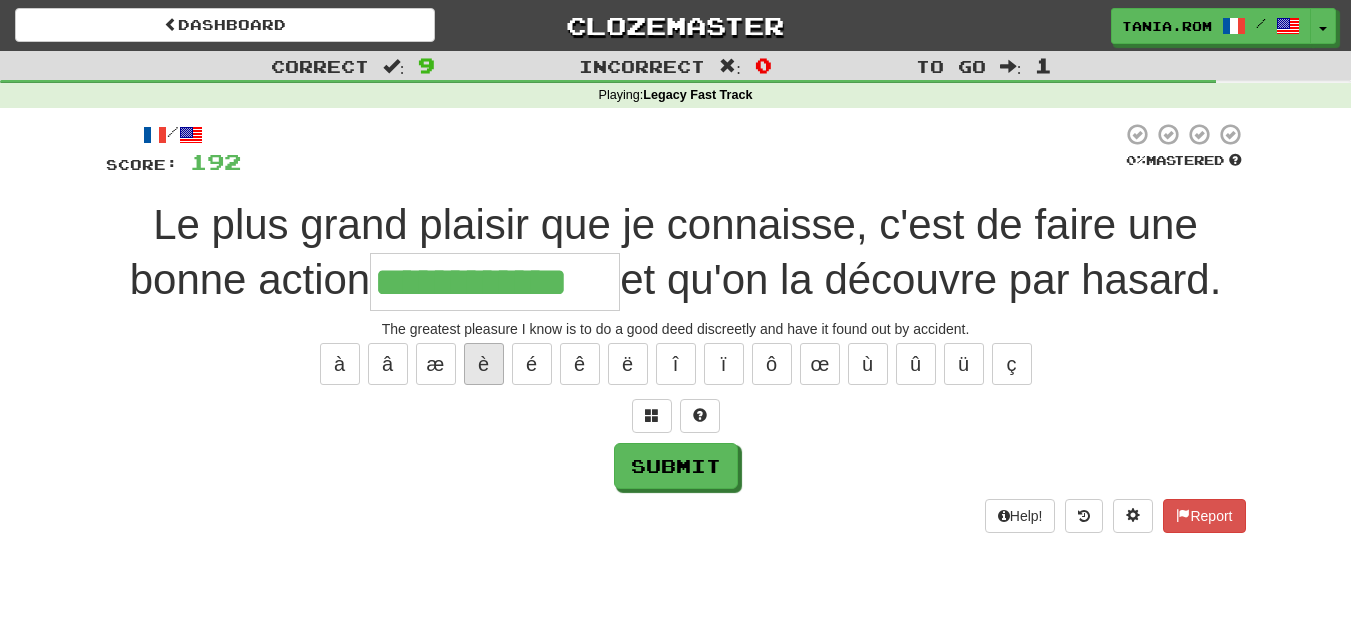 type on "**********" 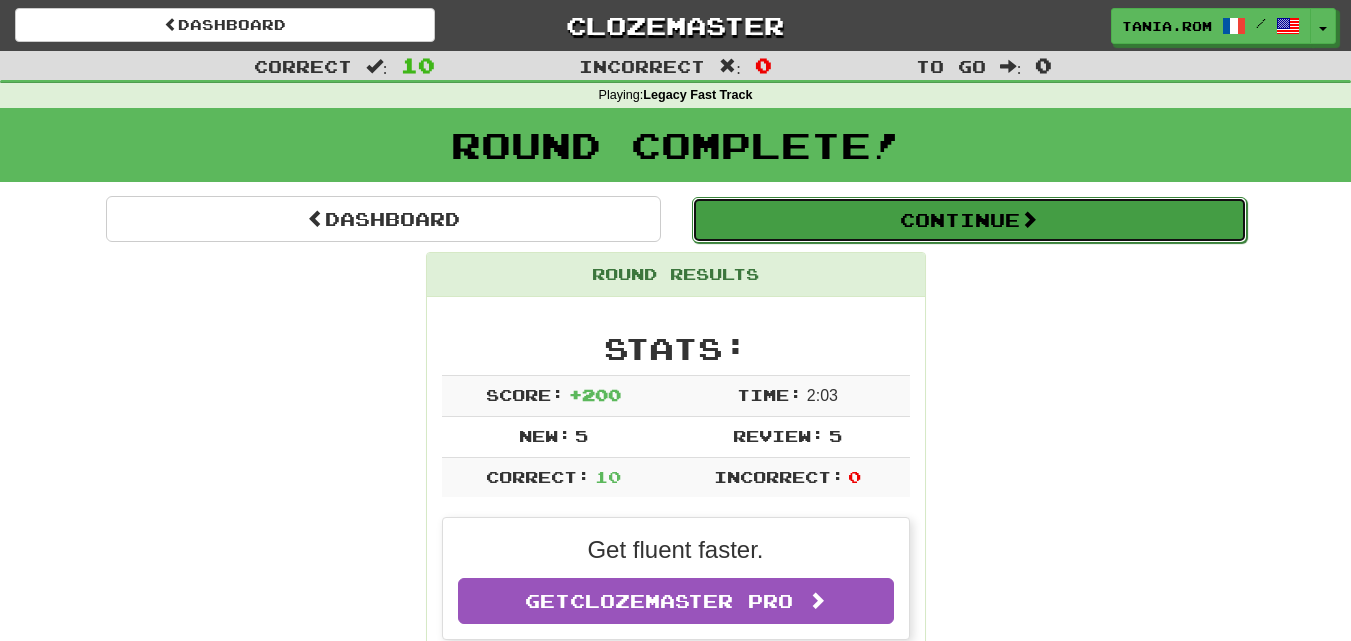 click on "Continue" at bounding box center (969, 220) 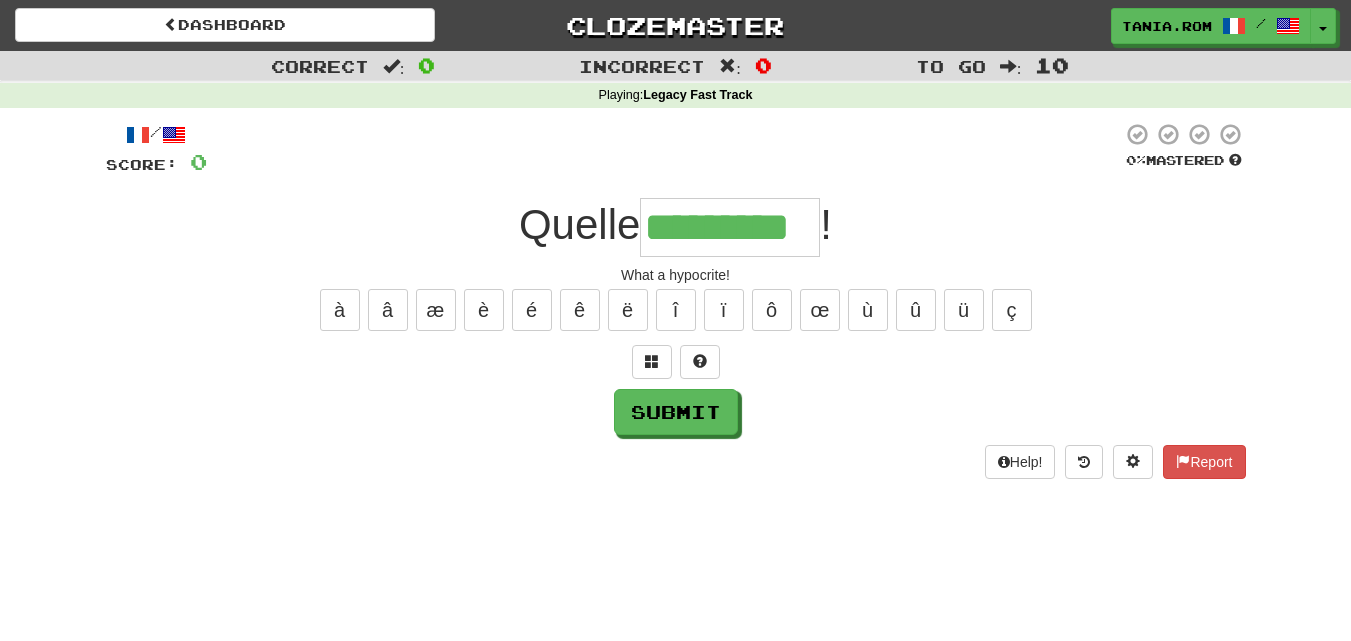 type on "*********" 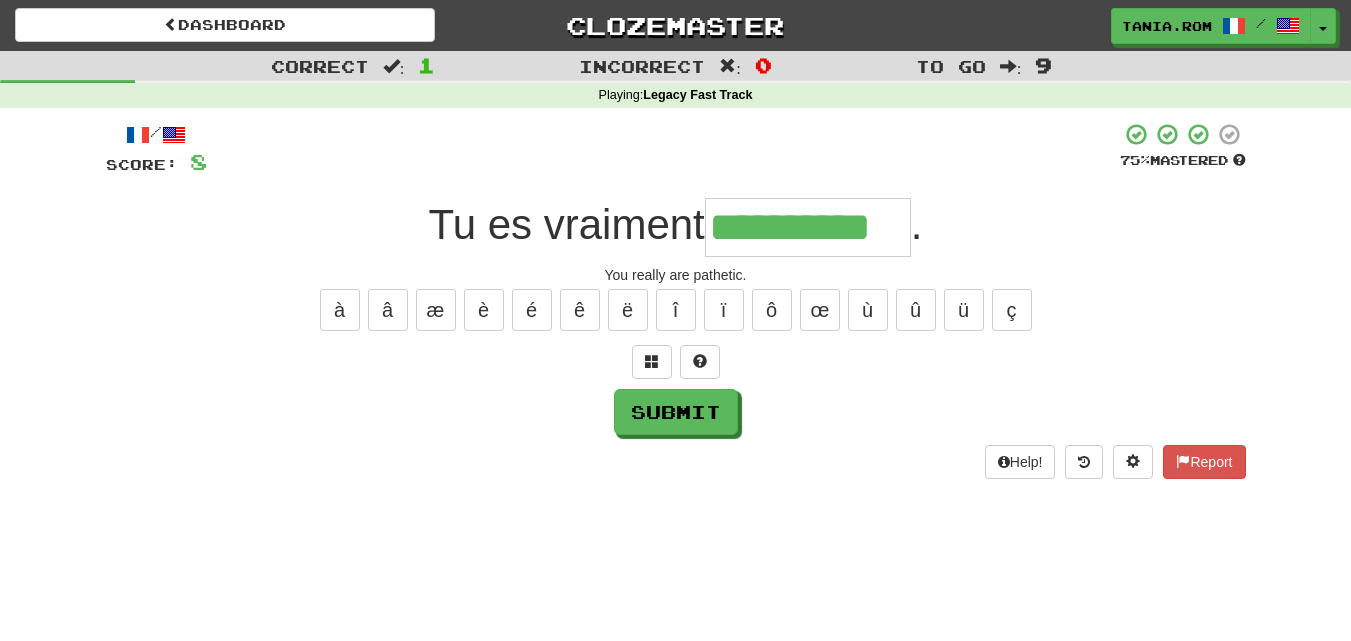 type on "**********" 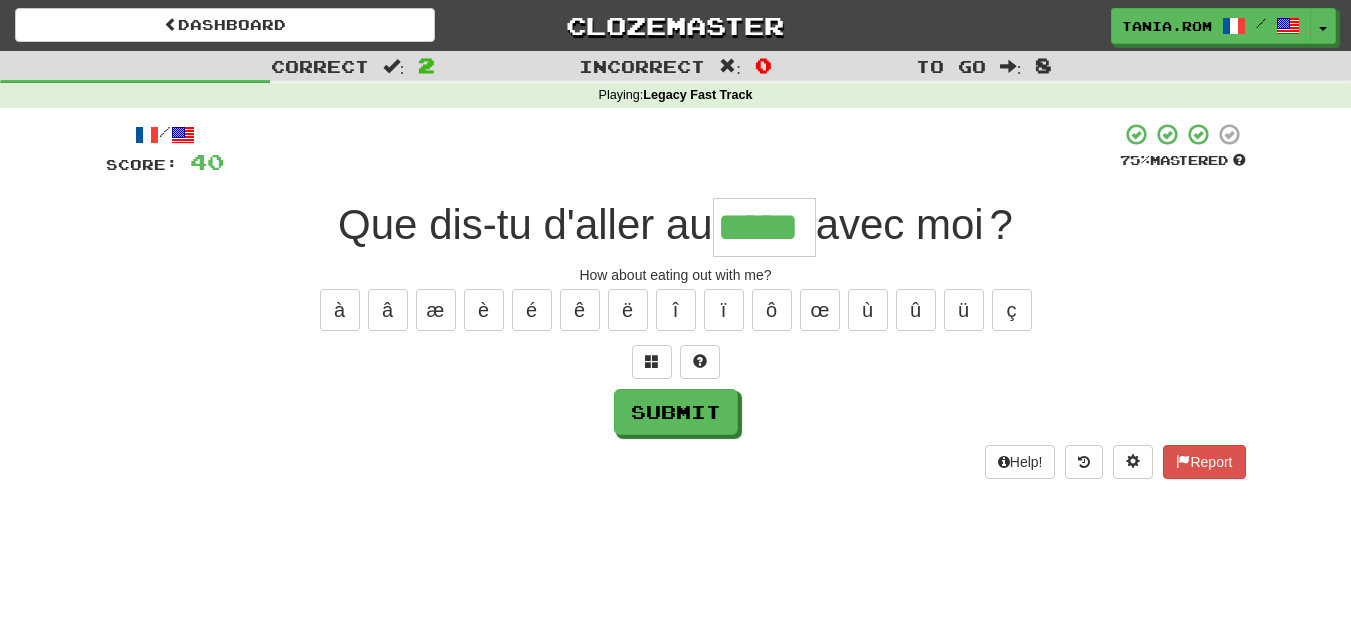 type on "*****" 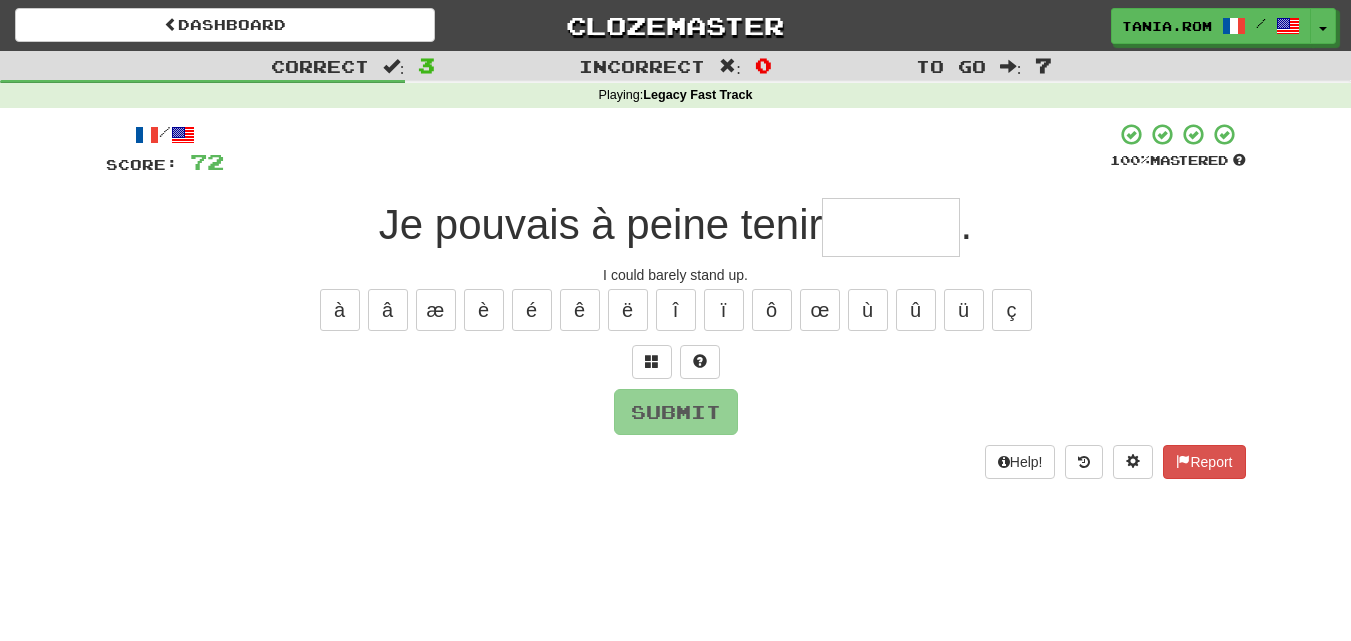 type on "*" 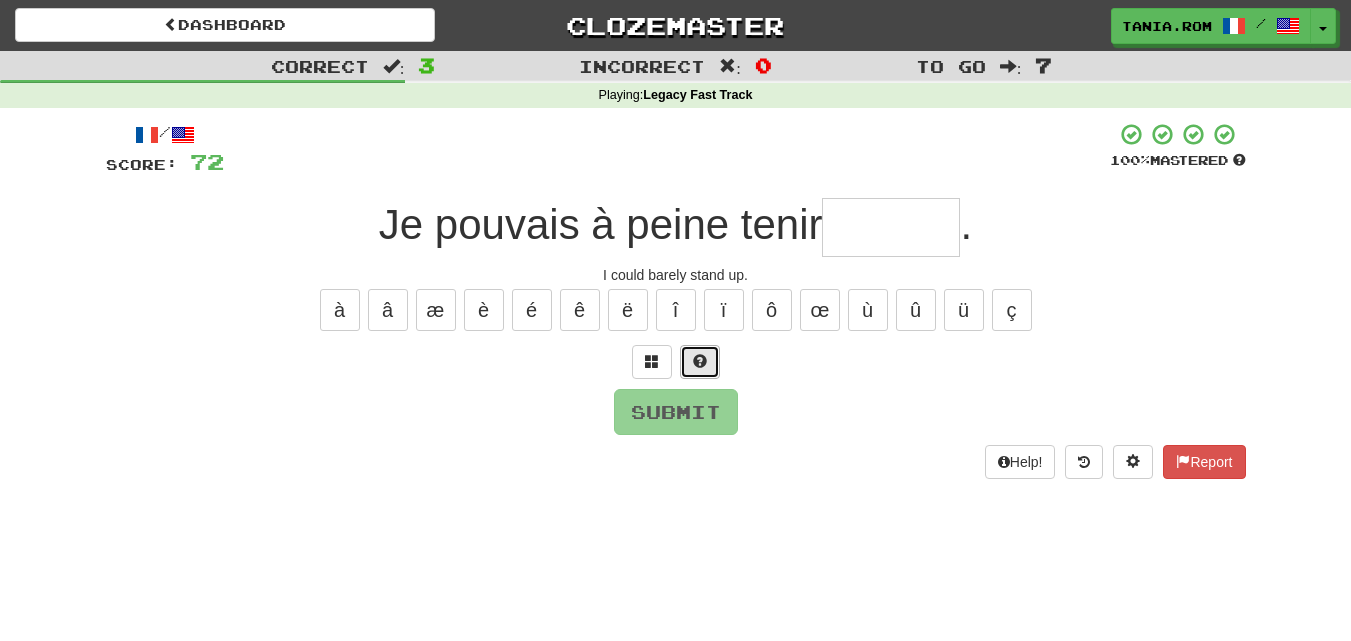 click at bounding box center [700, 361] 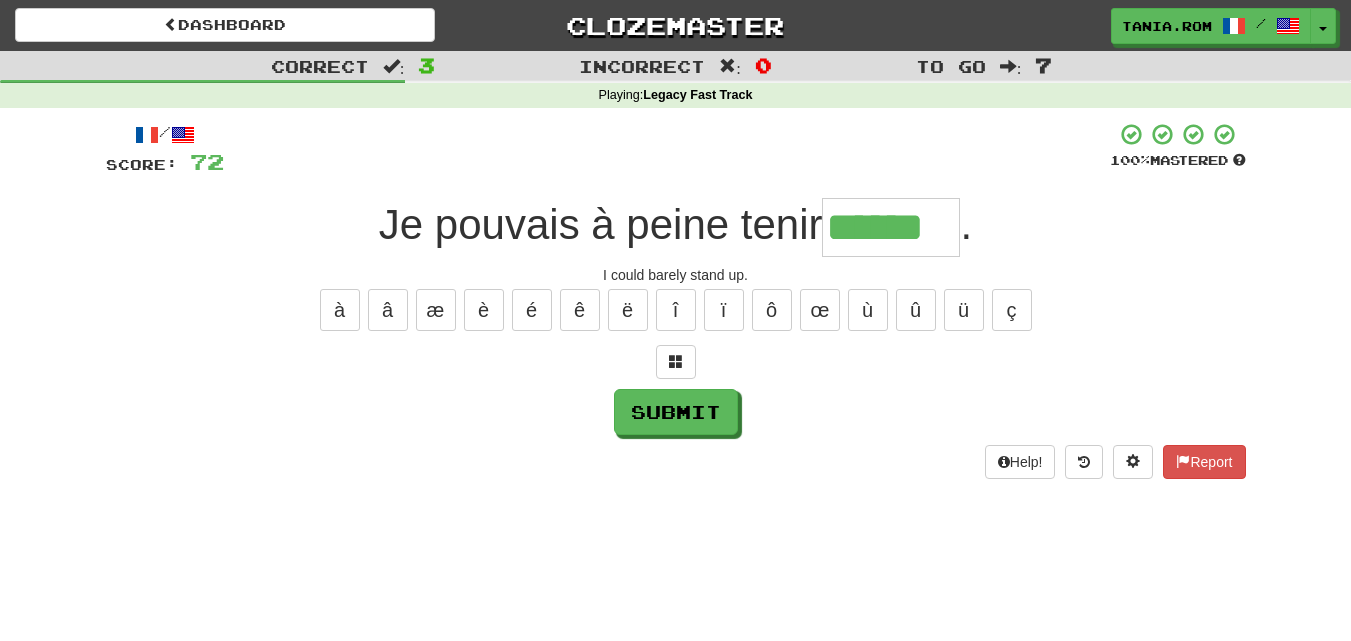 type on "******" 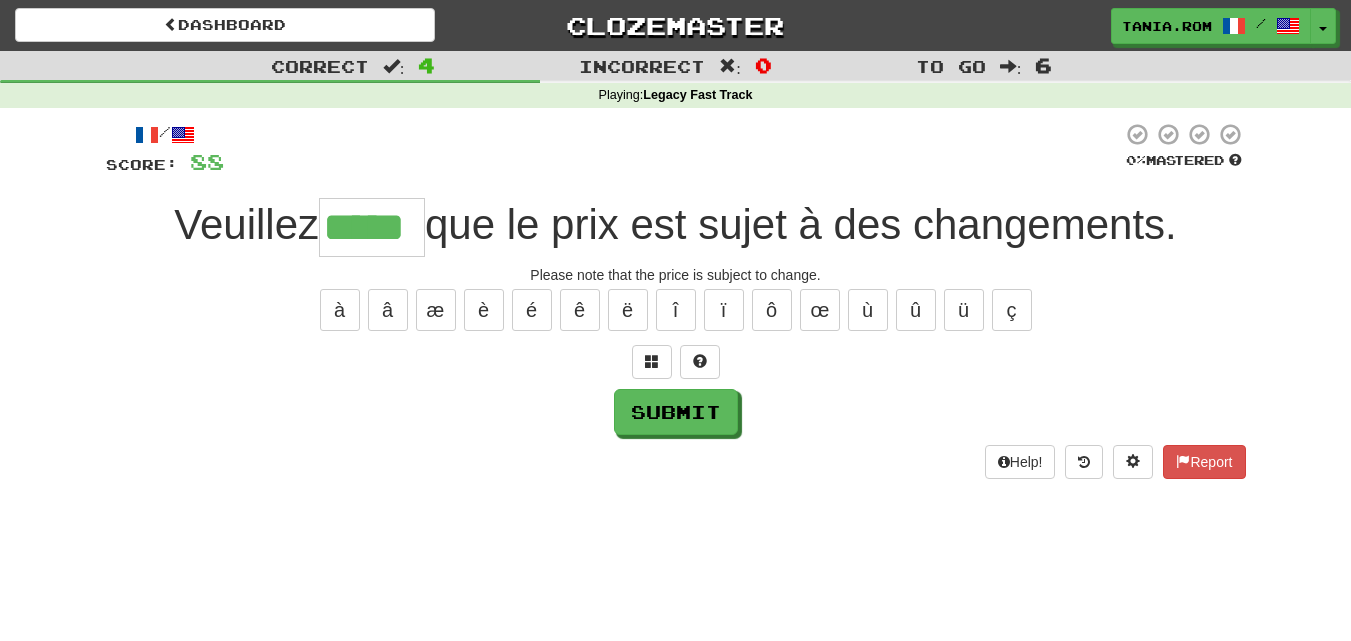 type on "*****" 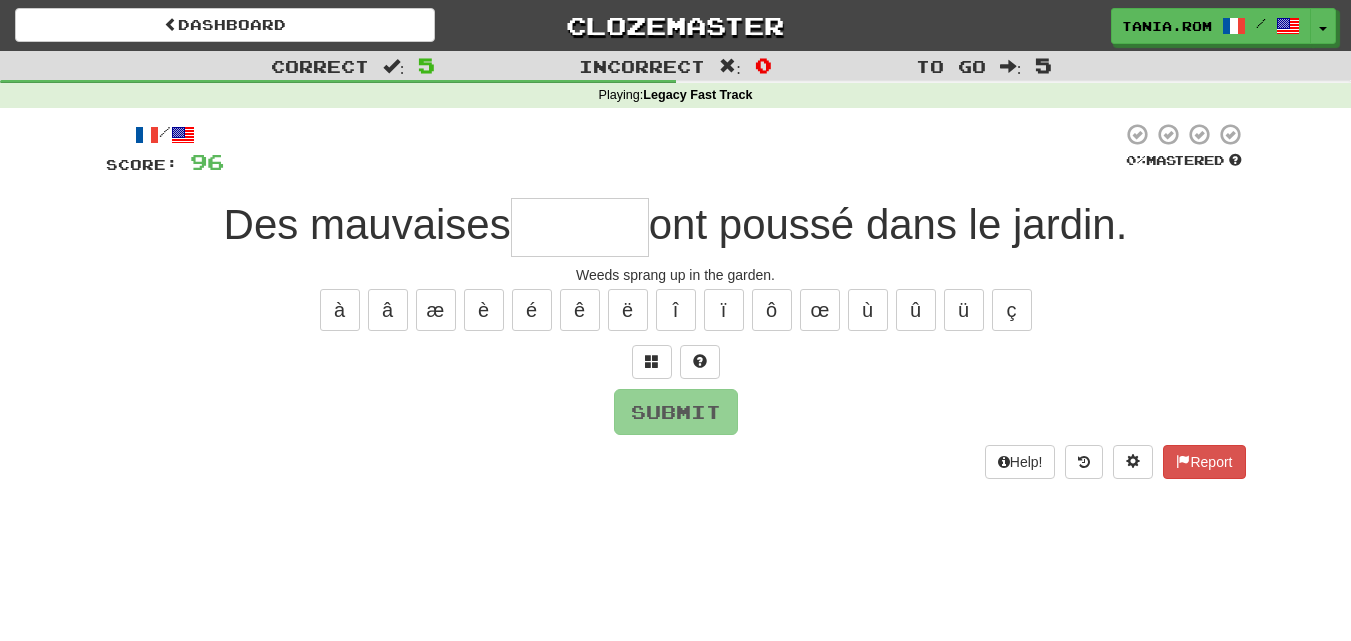 type on "*" 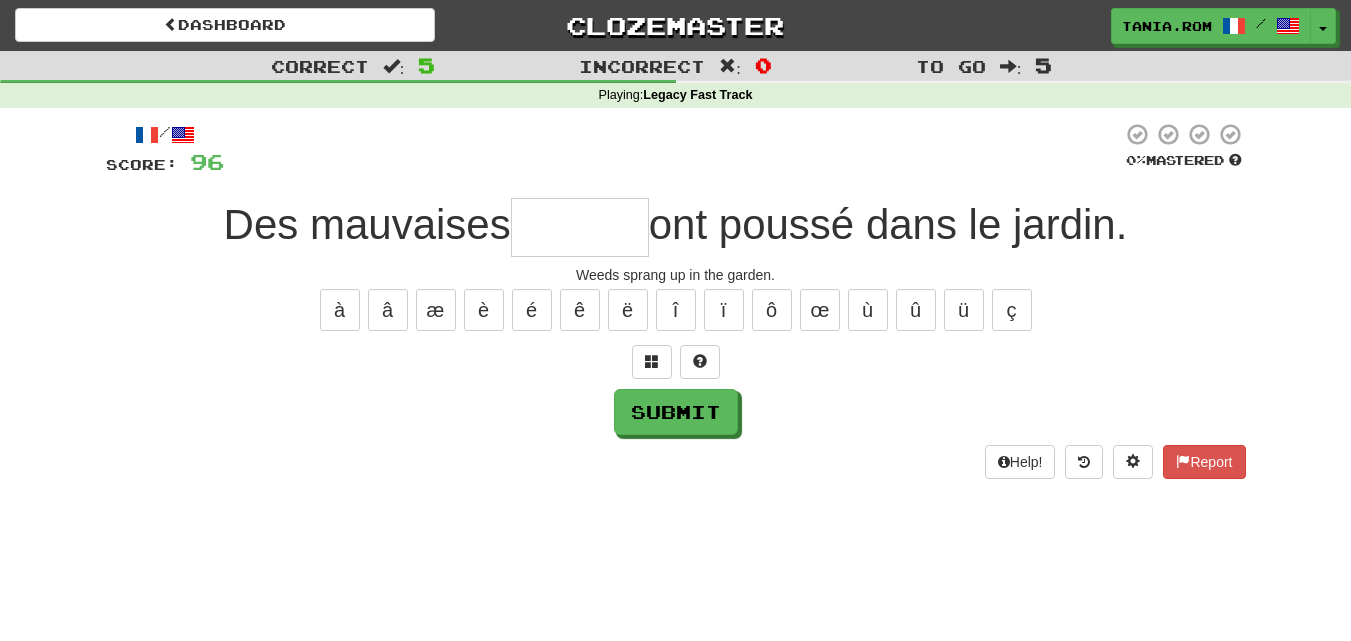 type on "*" 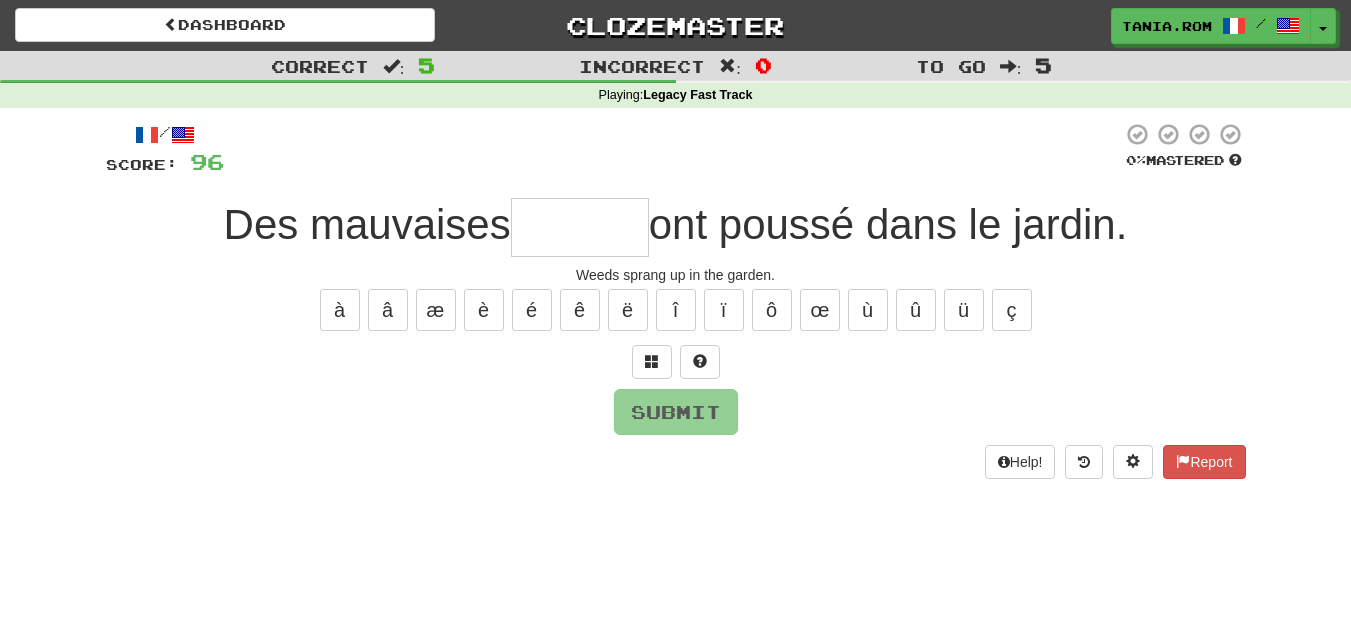 type on "*" 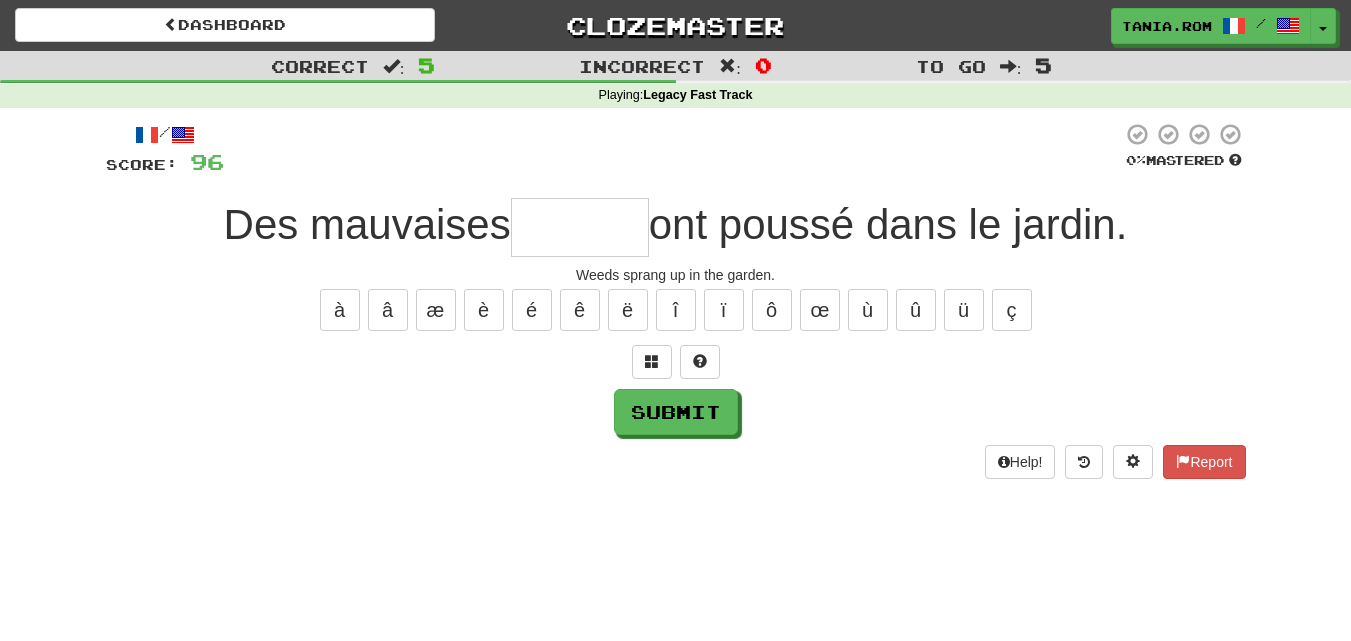 type on "*" 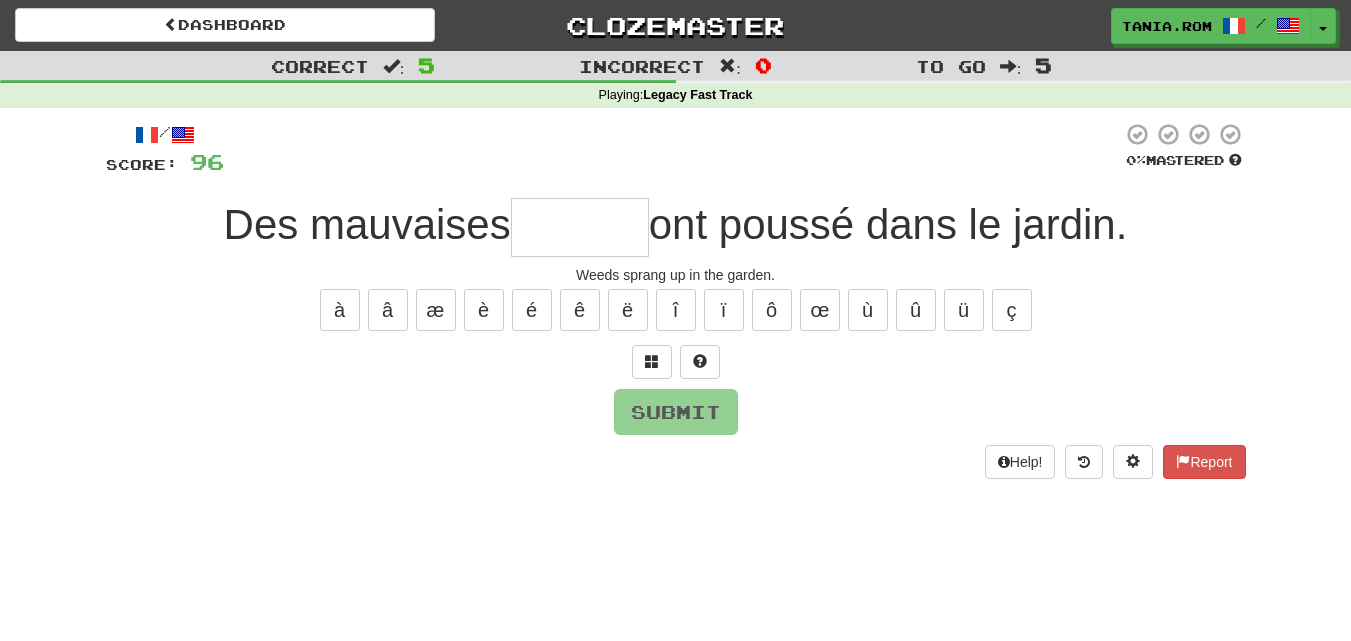 type on "*" 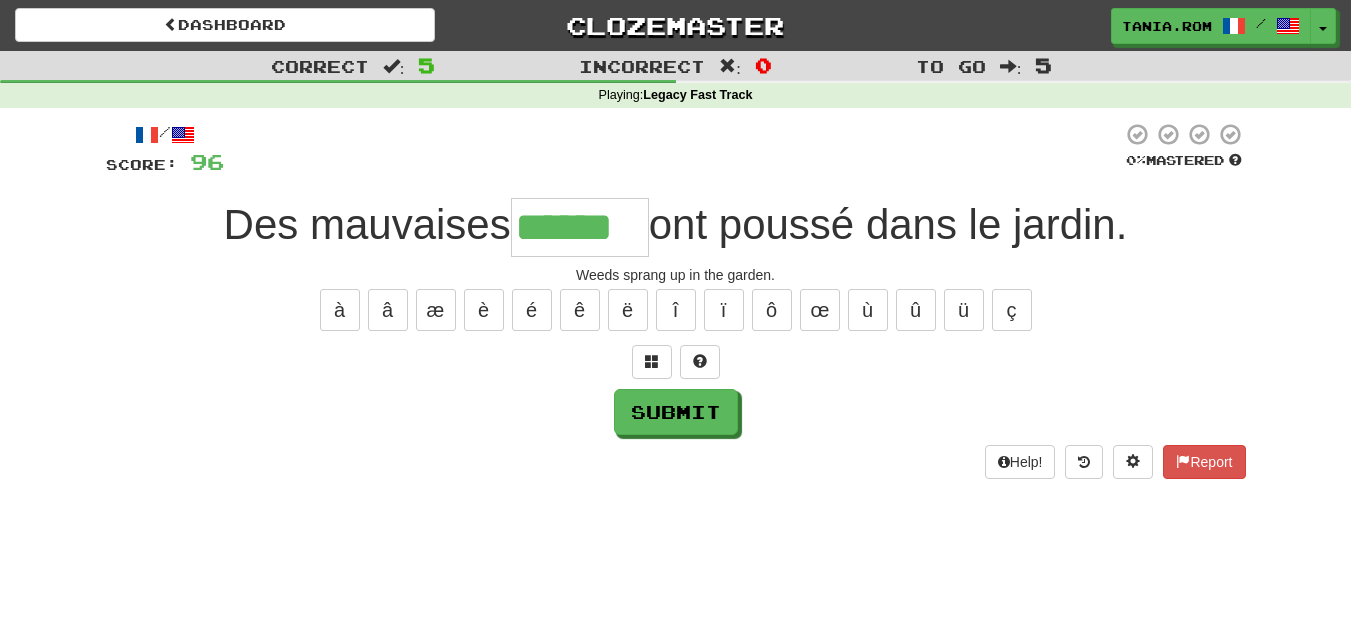 type on "******" 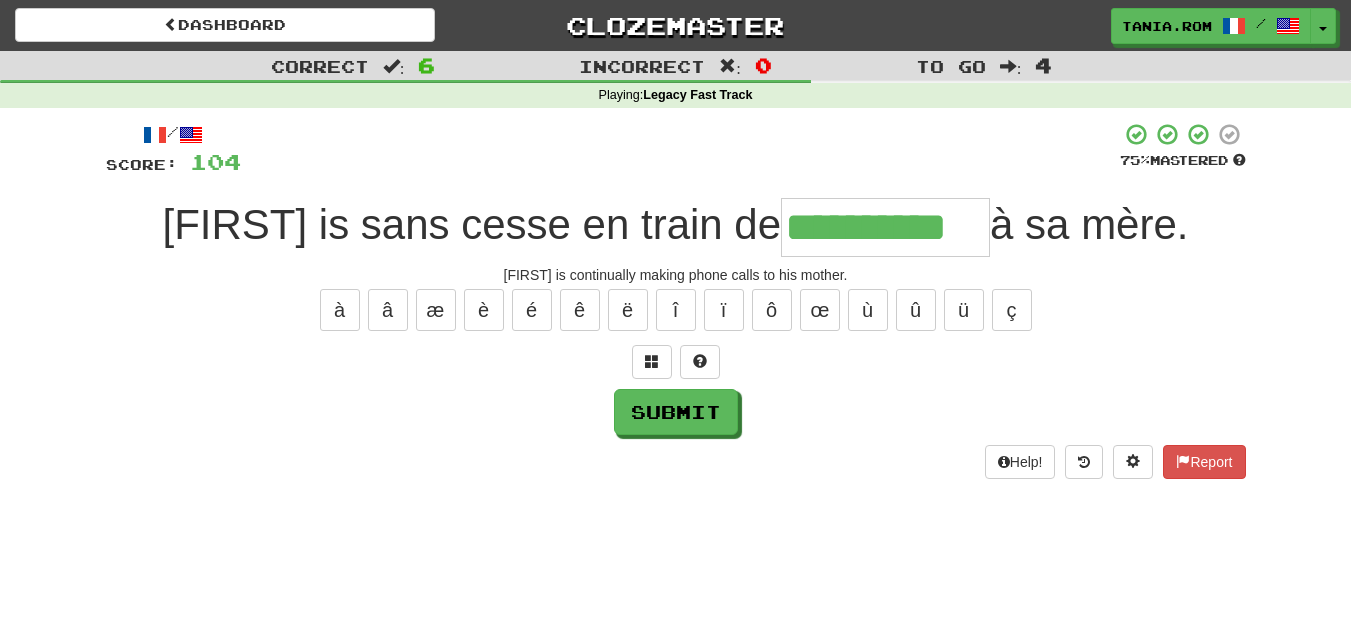 type on "**********" 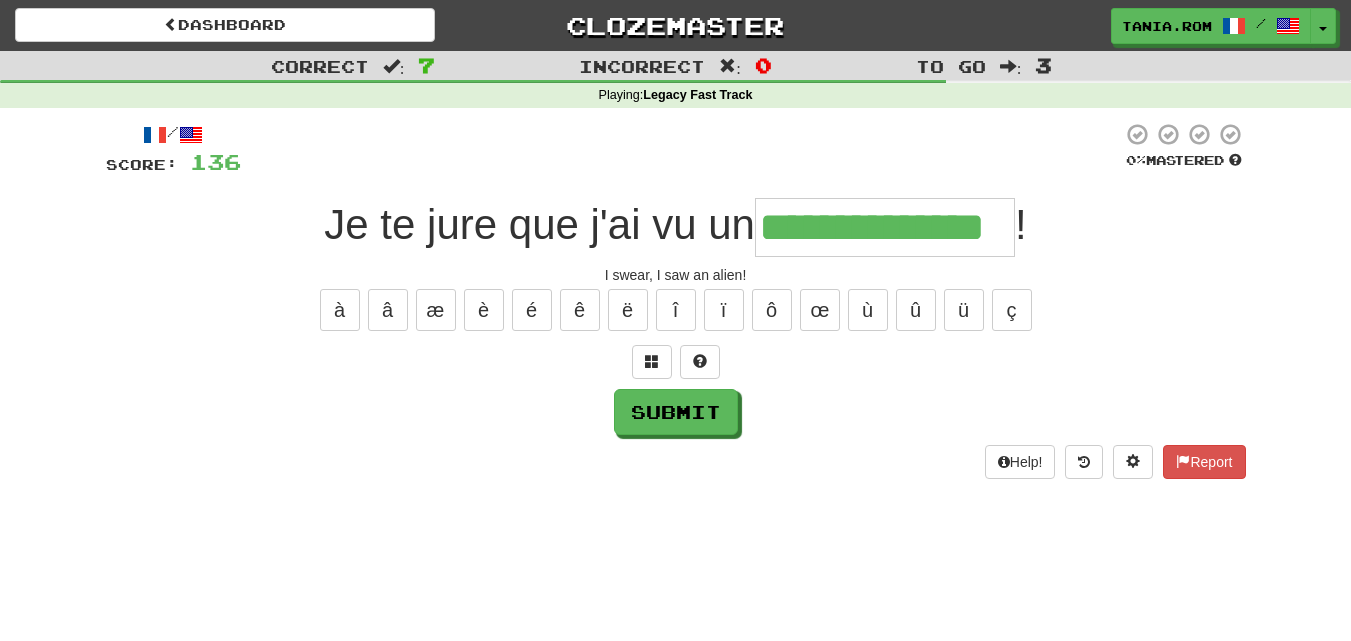 type on "**********" 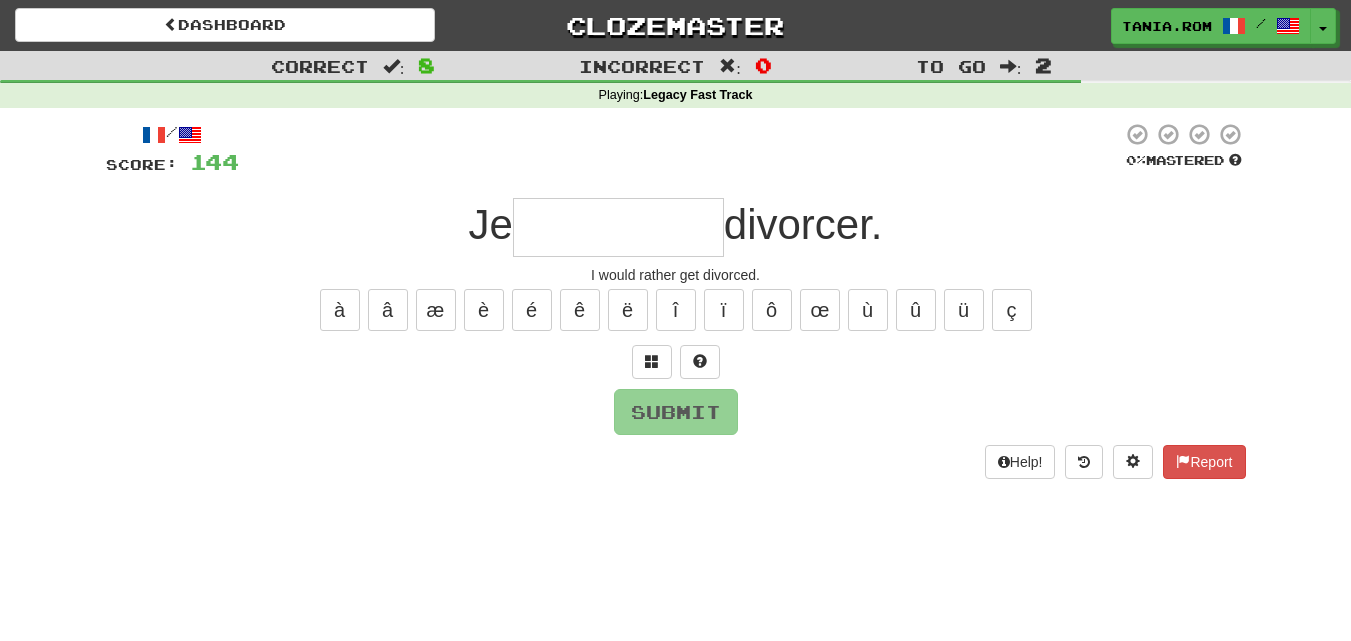 type on "*" 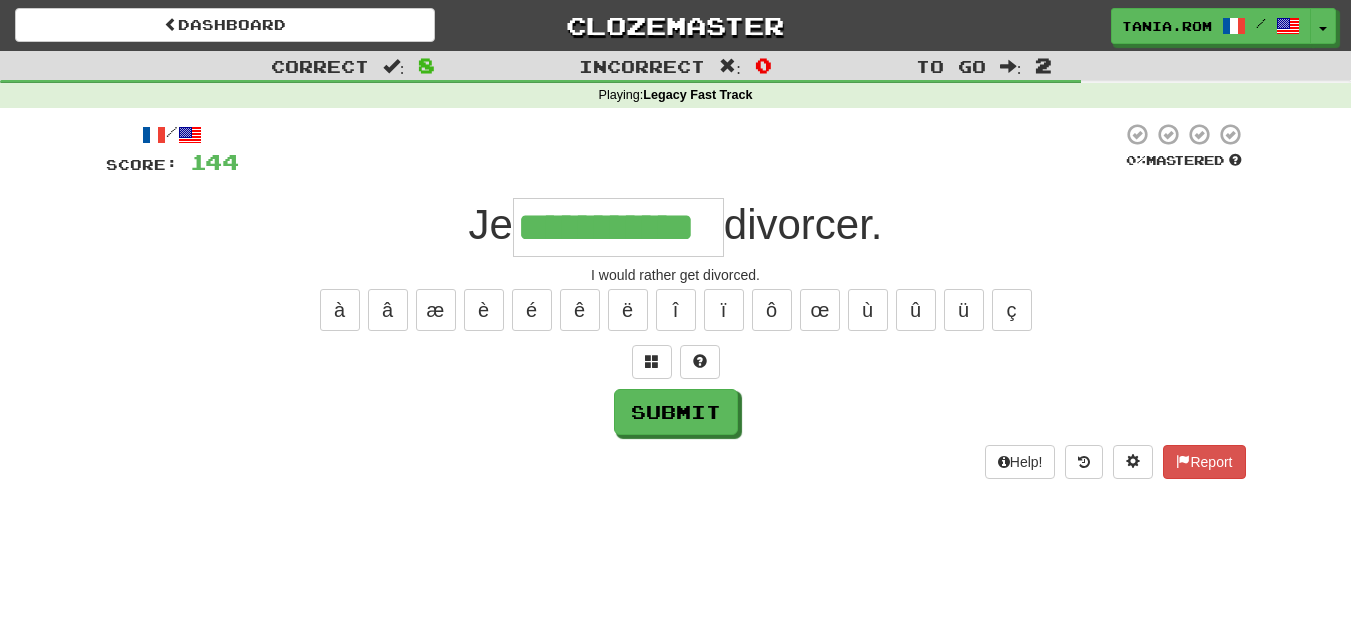 type on "**********" 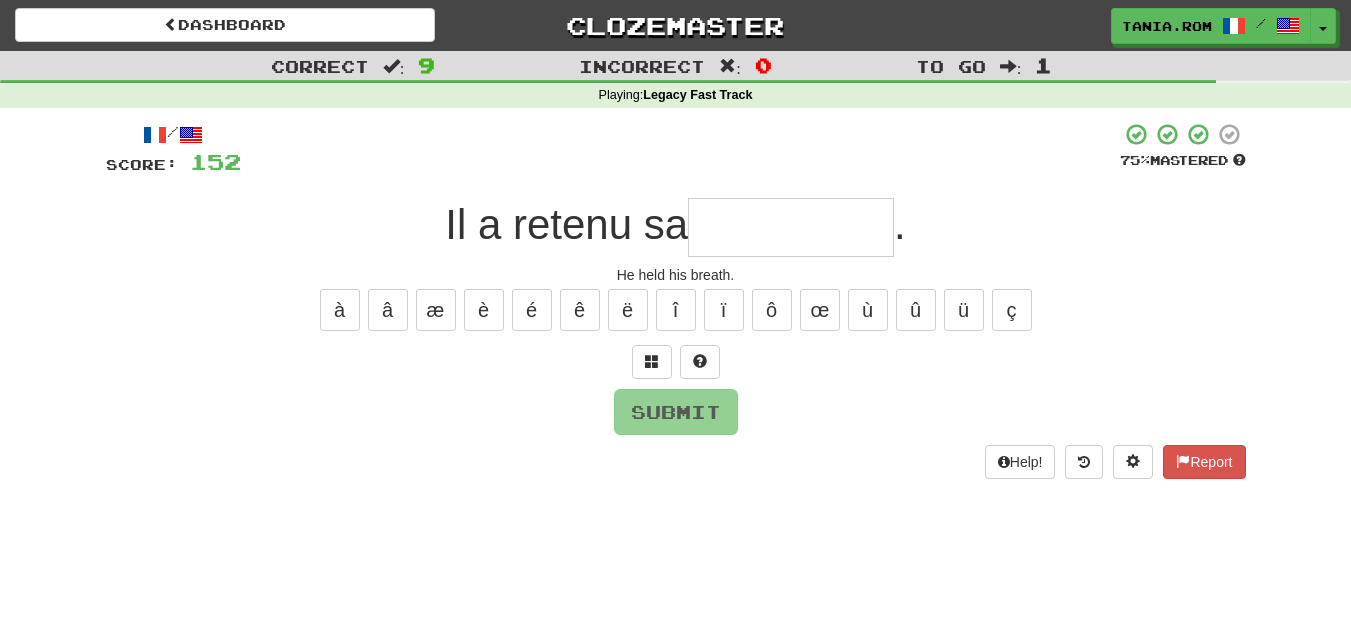 type on "*" 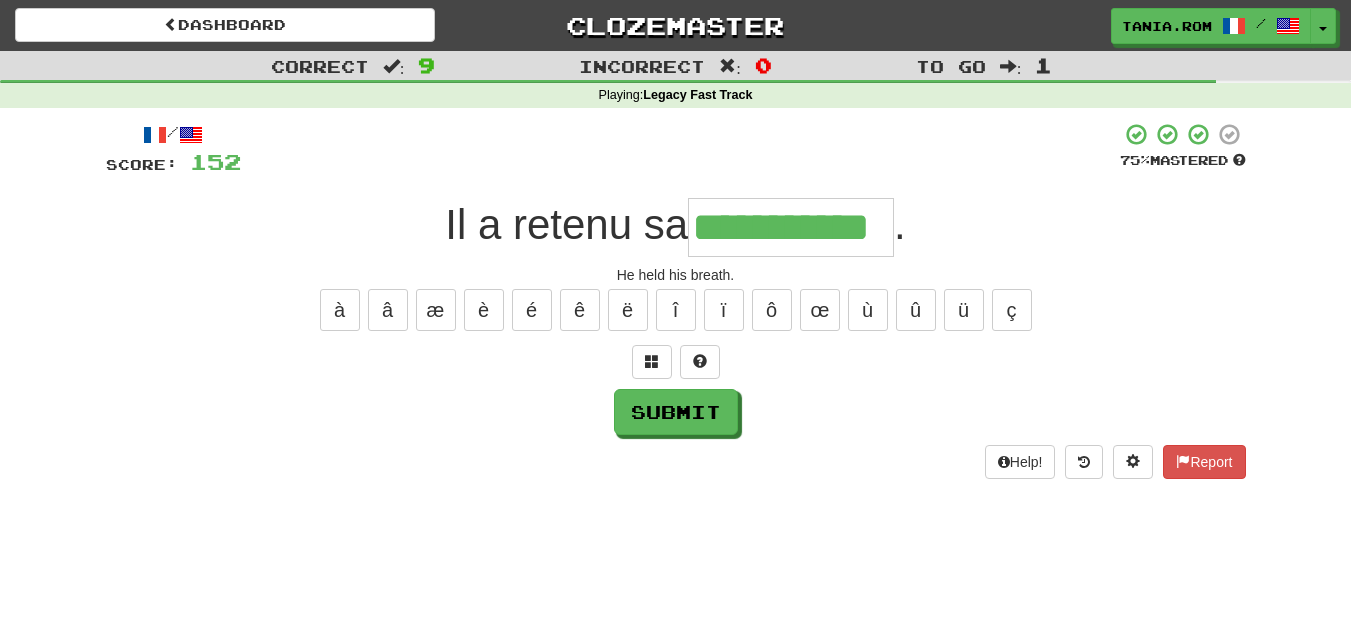 type on "**********" 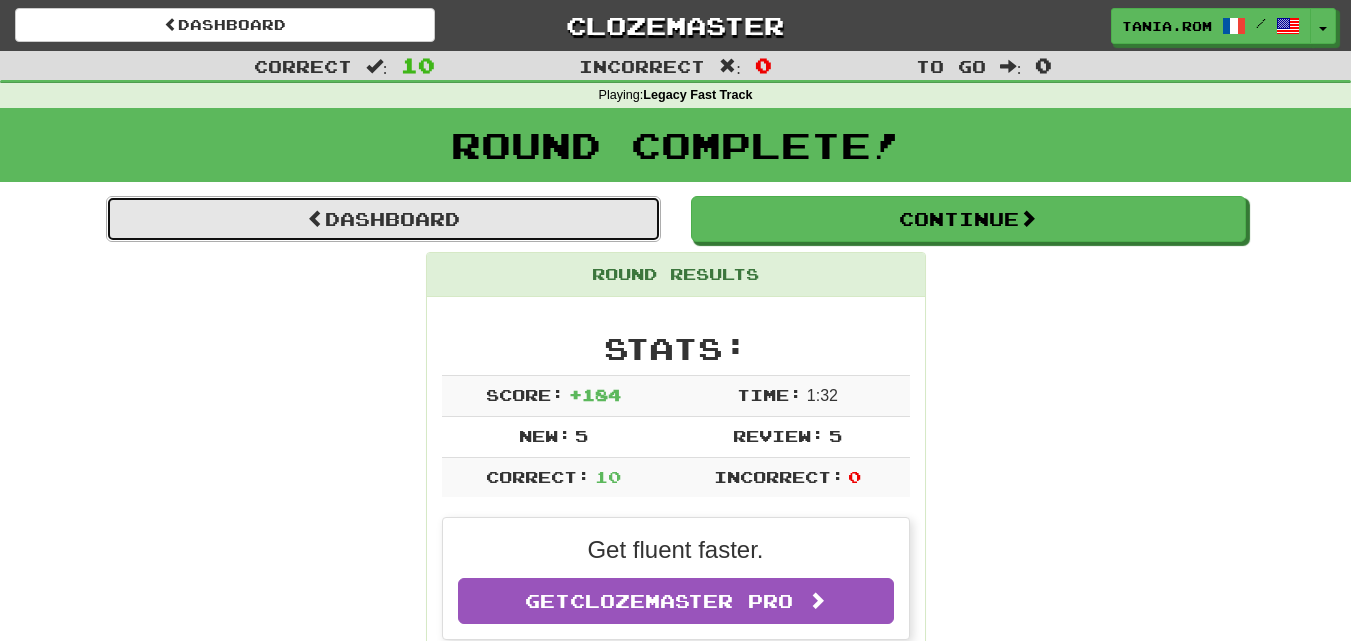 click on "Dashboard" at bounding box center (383, 219) 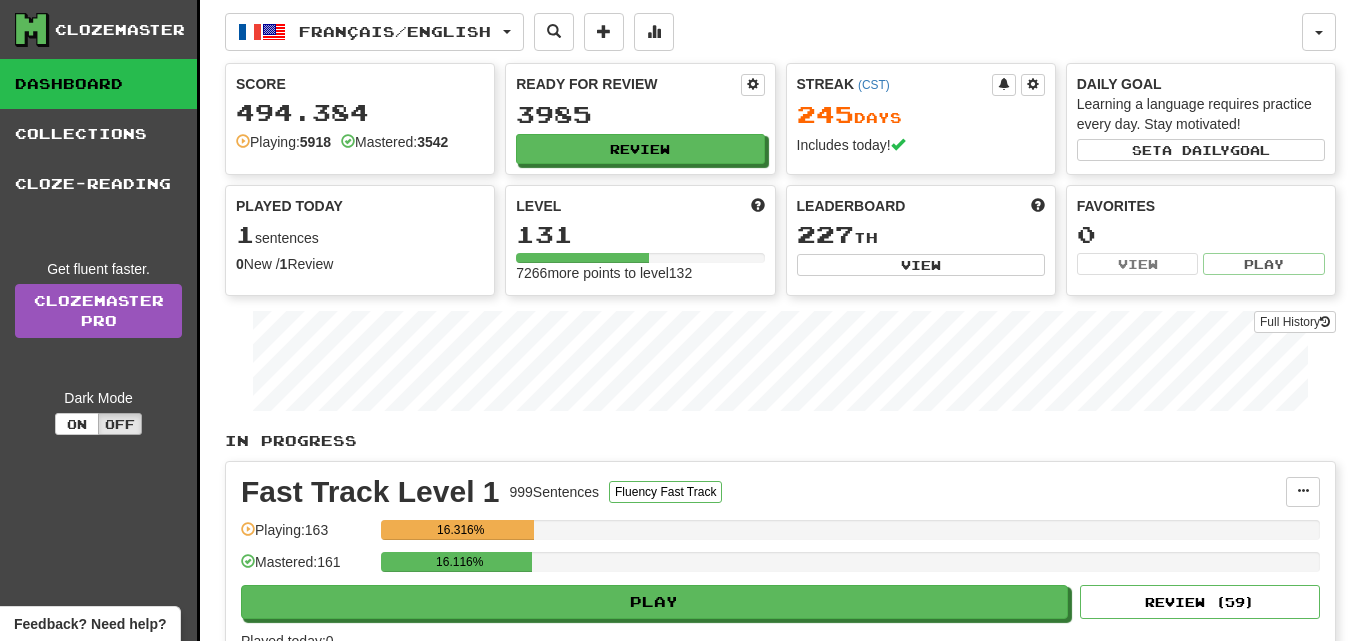 scroll, scrollTop: 0, scrollLeft: 0, axis: both 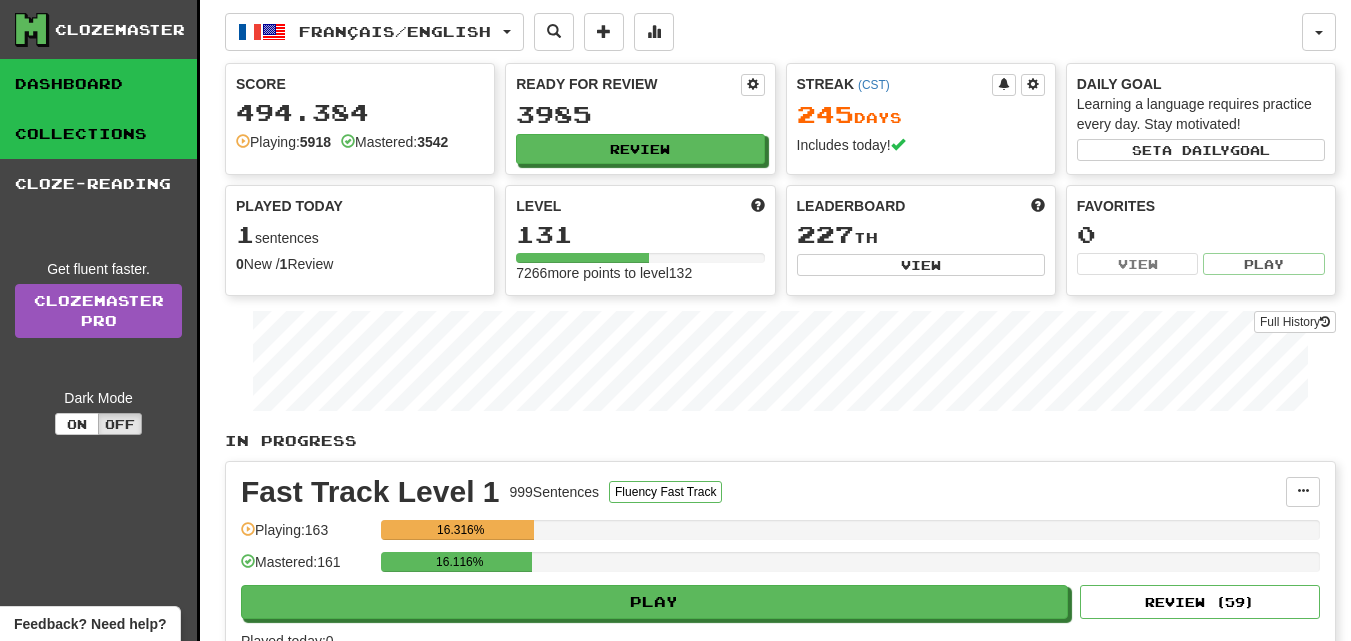 click on "Collections" at bounding box center [98, 134] 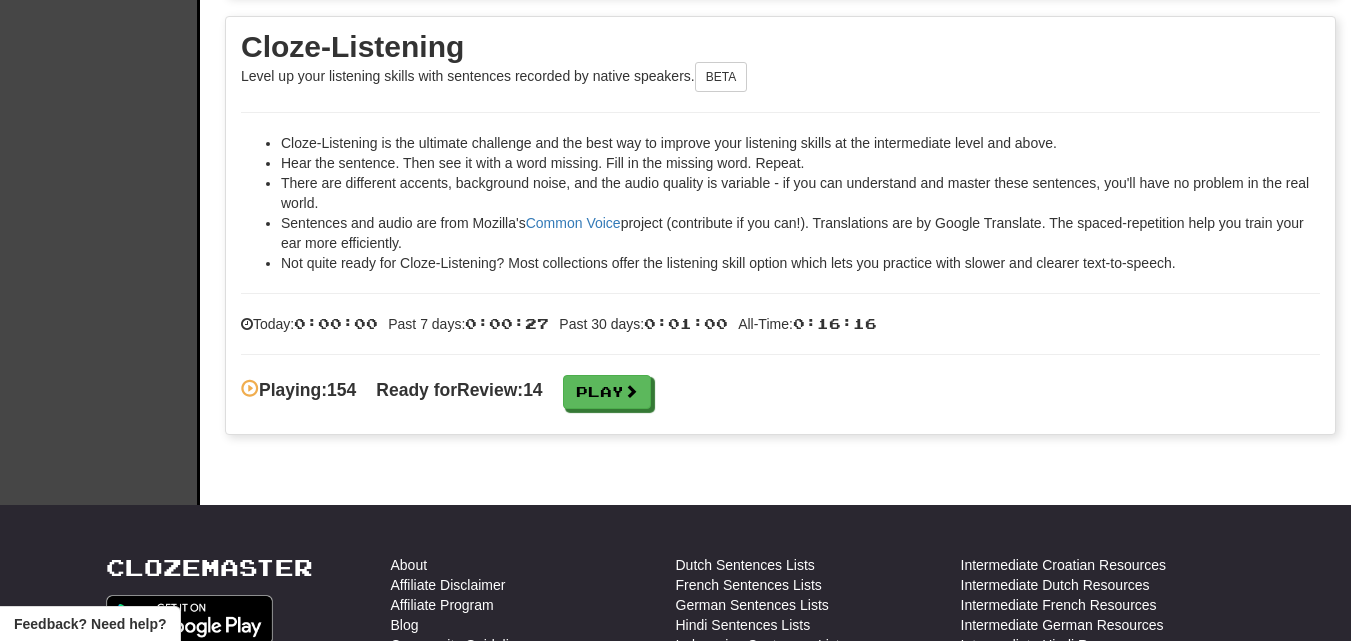 scroll, scrollTop: 3188, scrollLeft: 0, axis: vertical 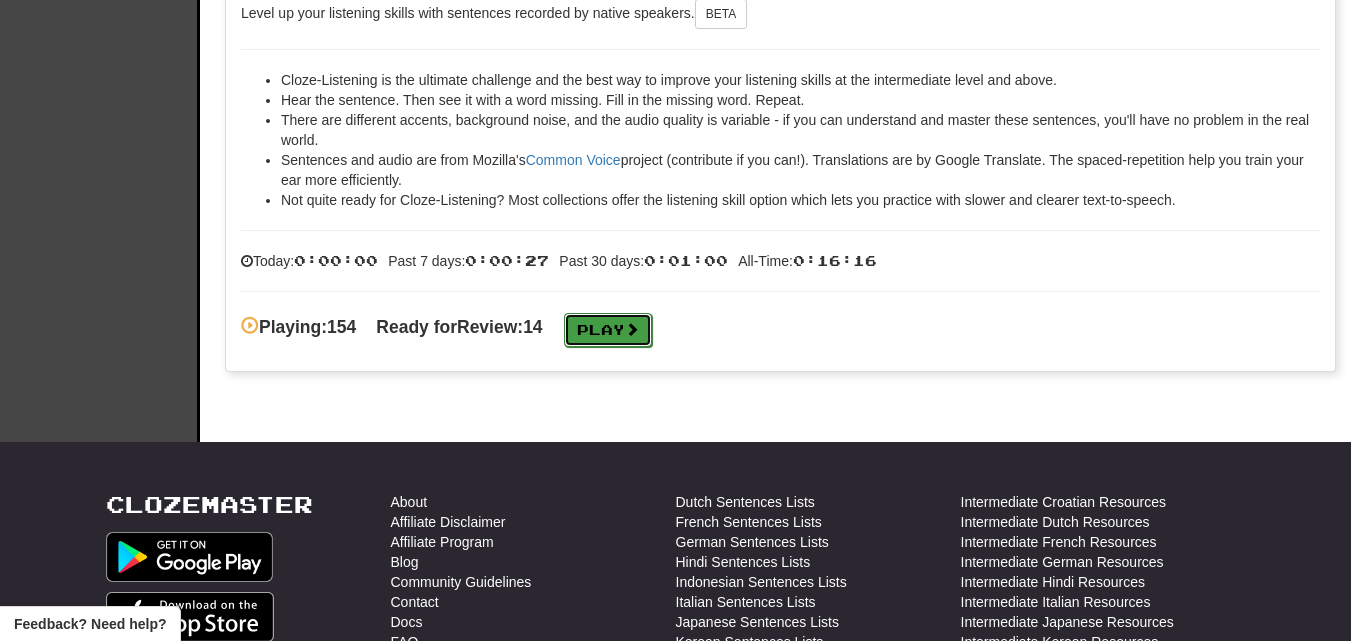click at bounding box center [632, 329] 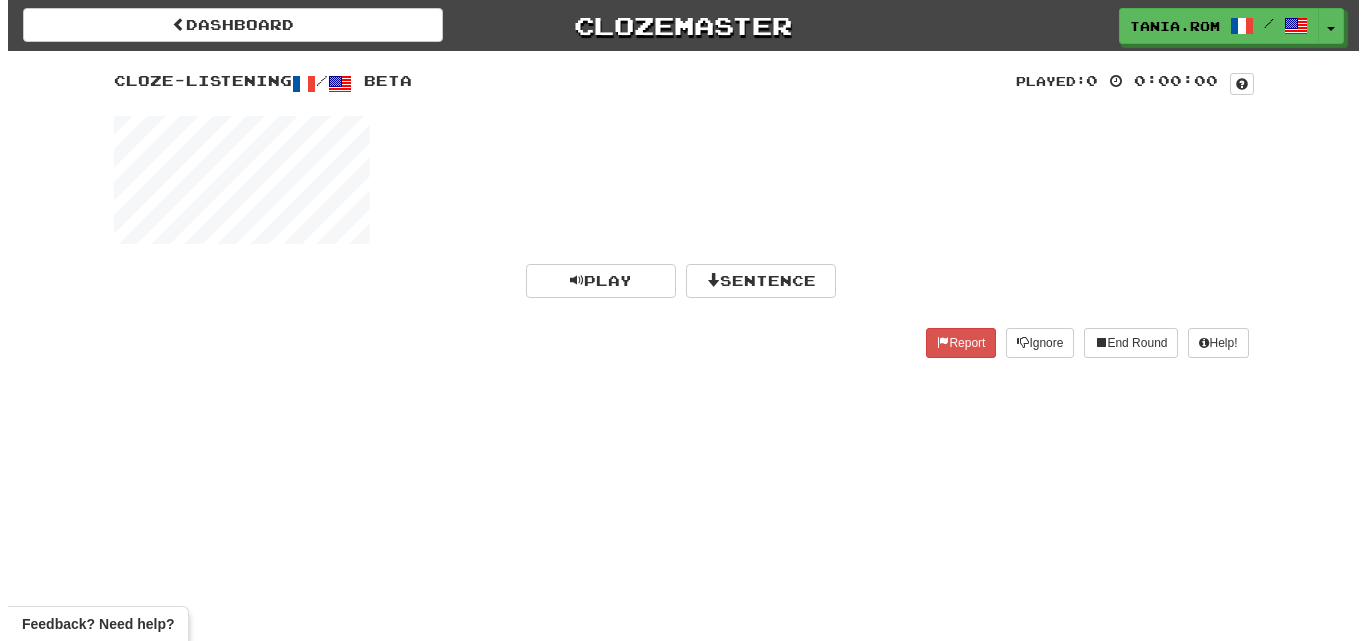 scroll, scrollTop: 0, scrollLeft: 0, axis: both 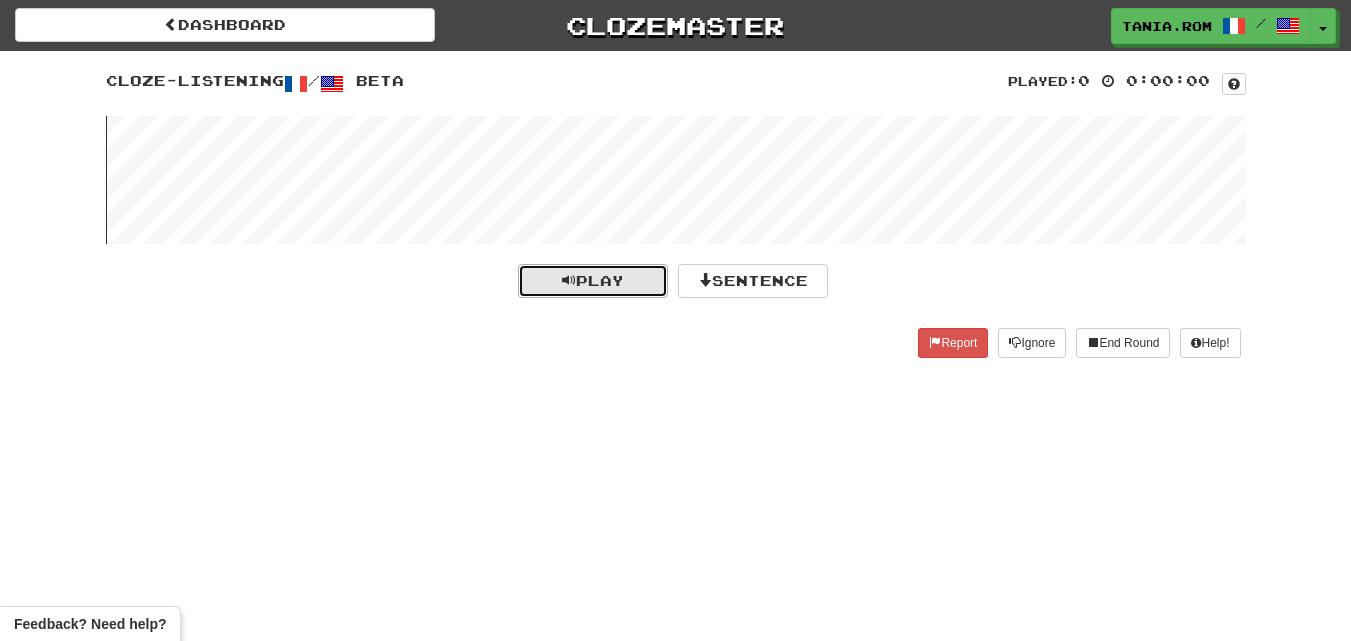 click on "Play" at bounding box center (593, 281) 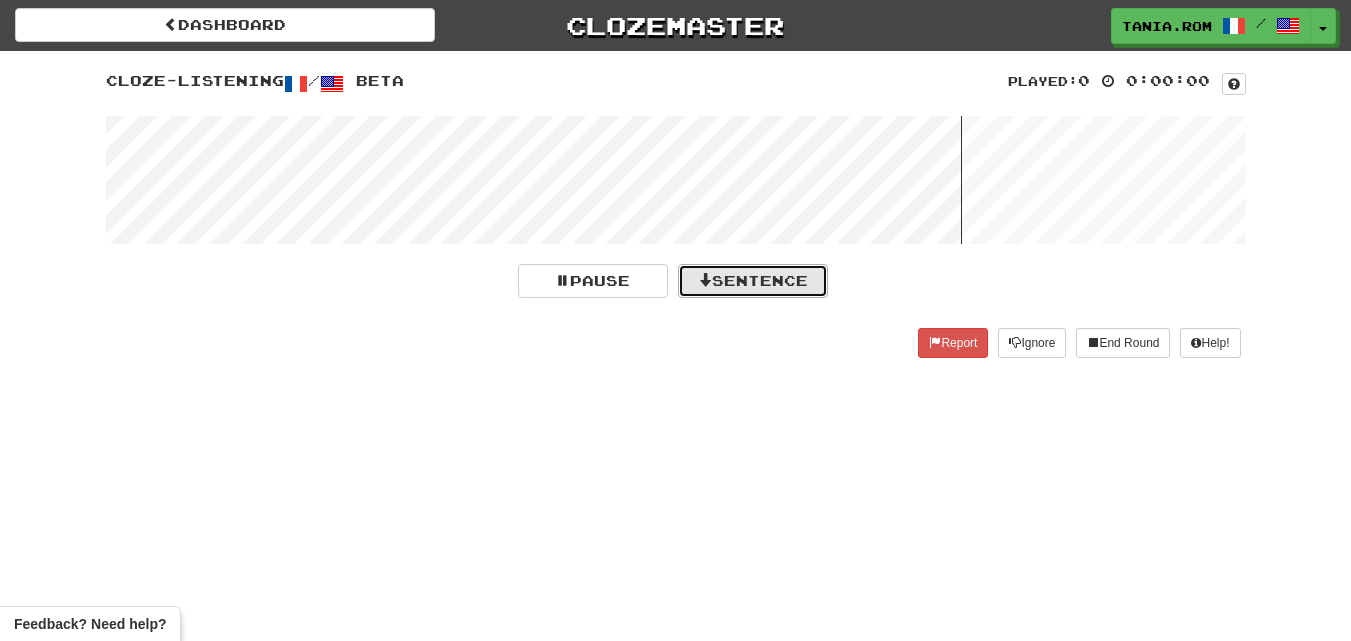 click on "Sentence" at bounding box center [753, 281] 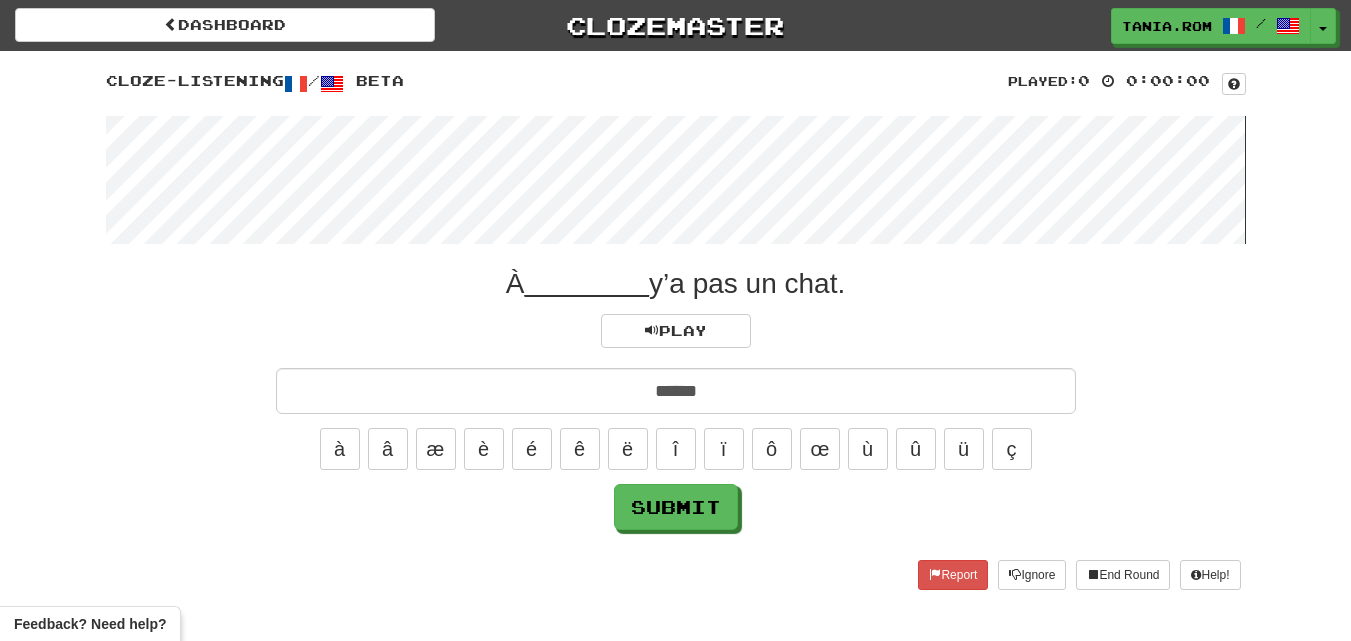 type on "******" 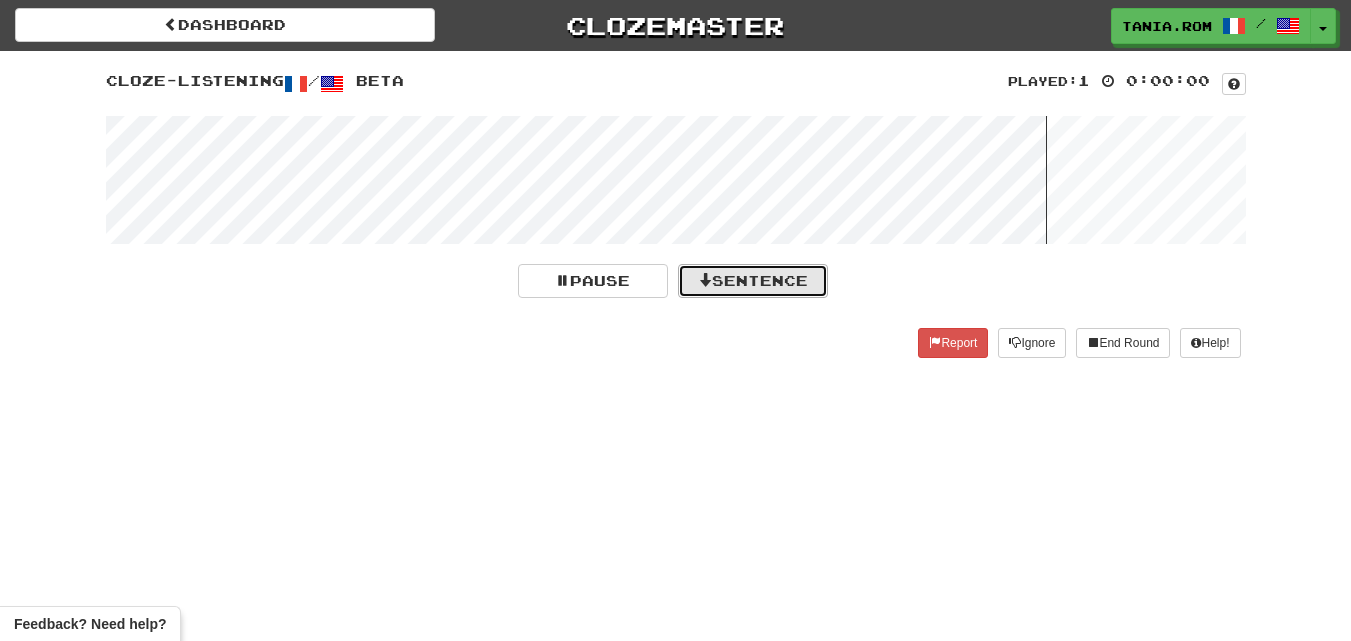 click on "Sentence" at bounding box center (753, 281) 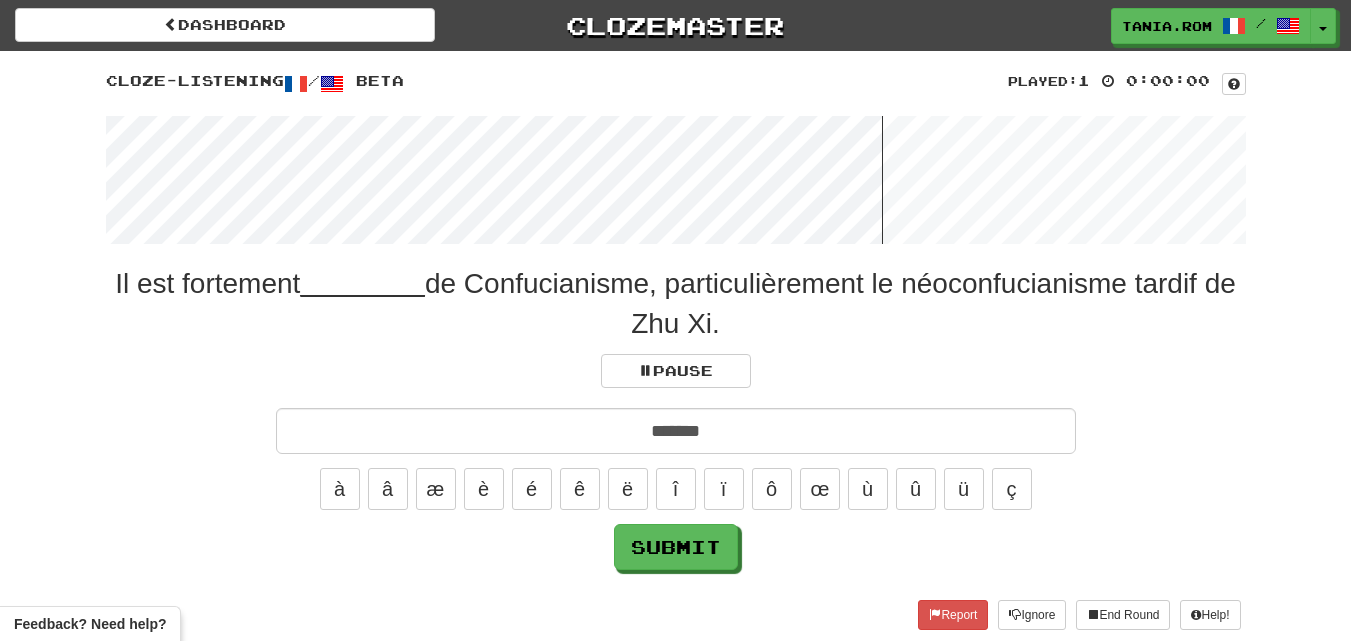 click at bounding box center [676, 180] 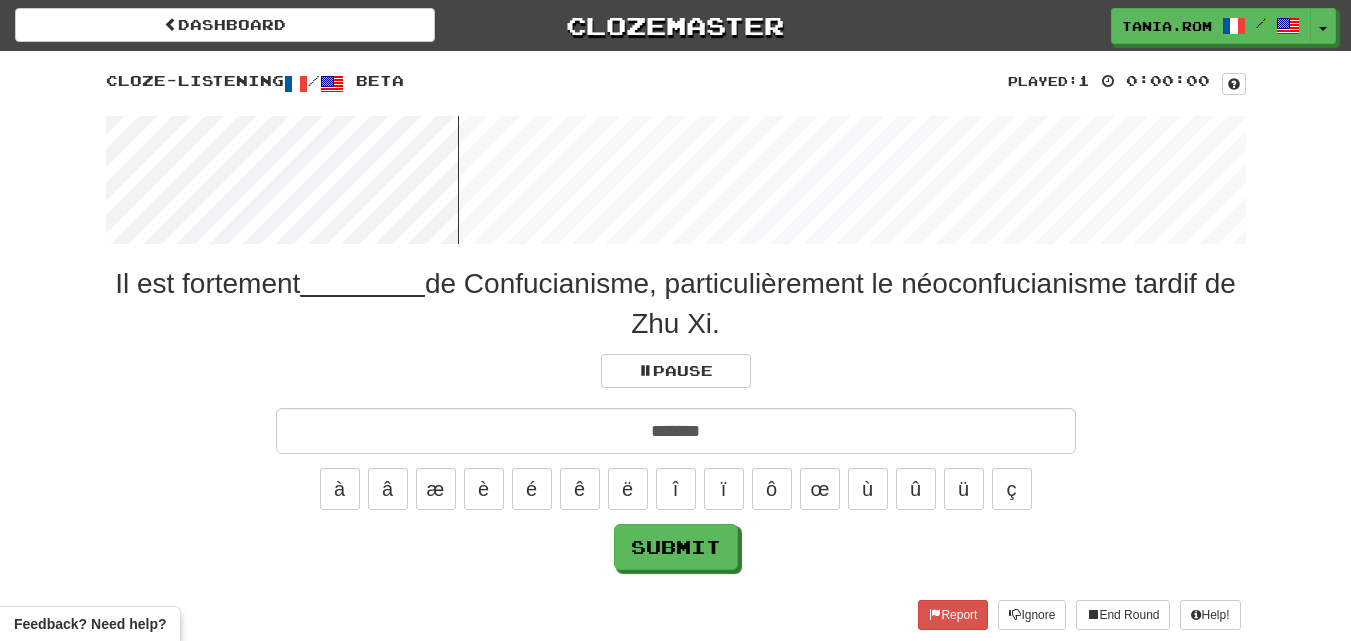 click at bounding box center (676, 180) 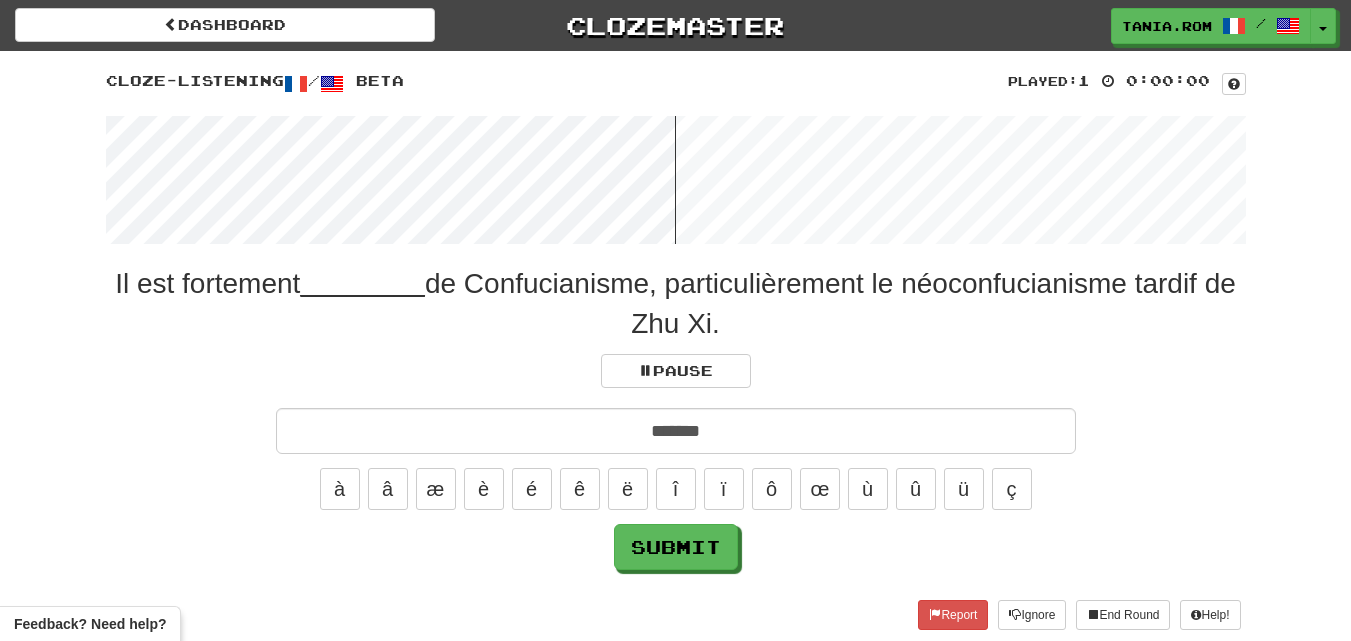 click at bounding box center [676, 180] 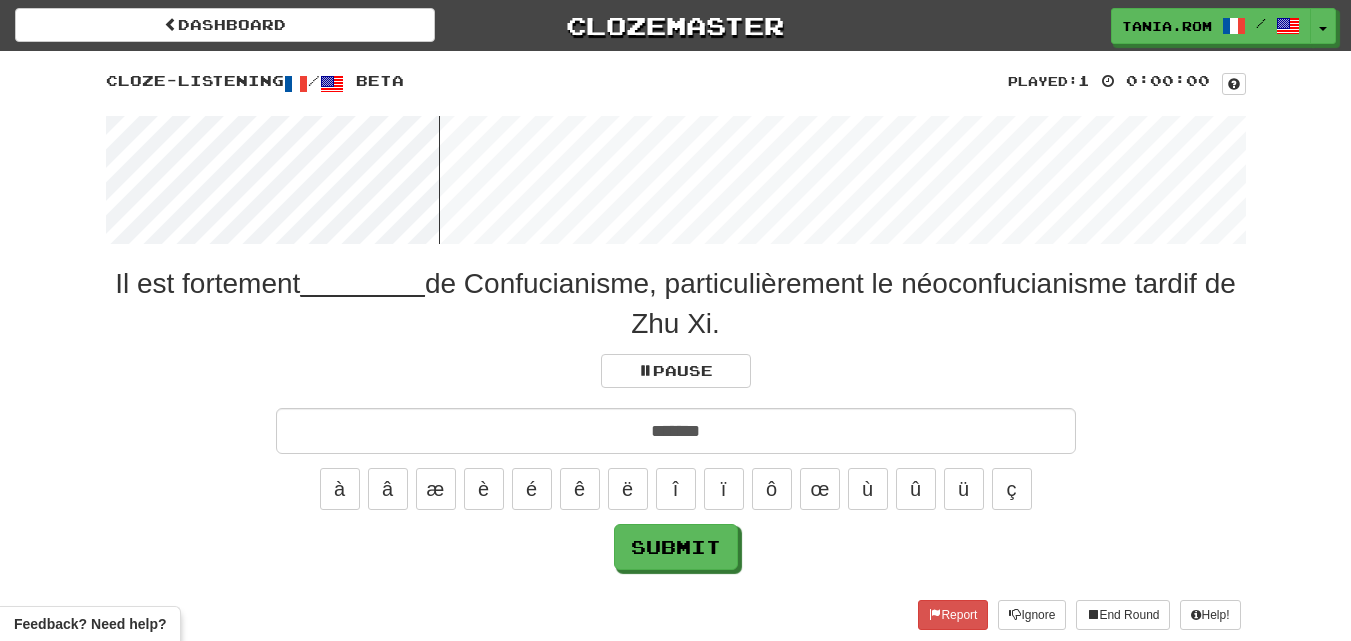 click at bounding box center (676, 180) 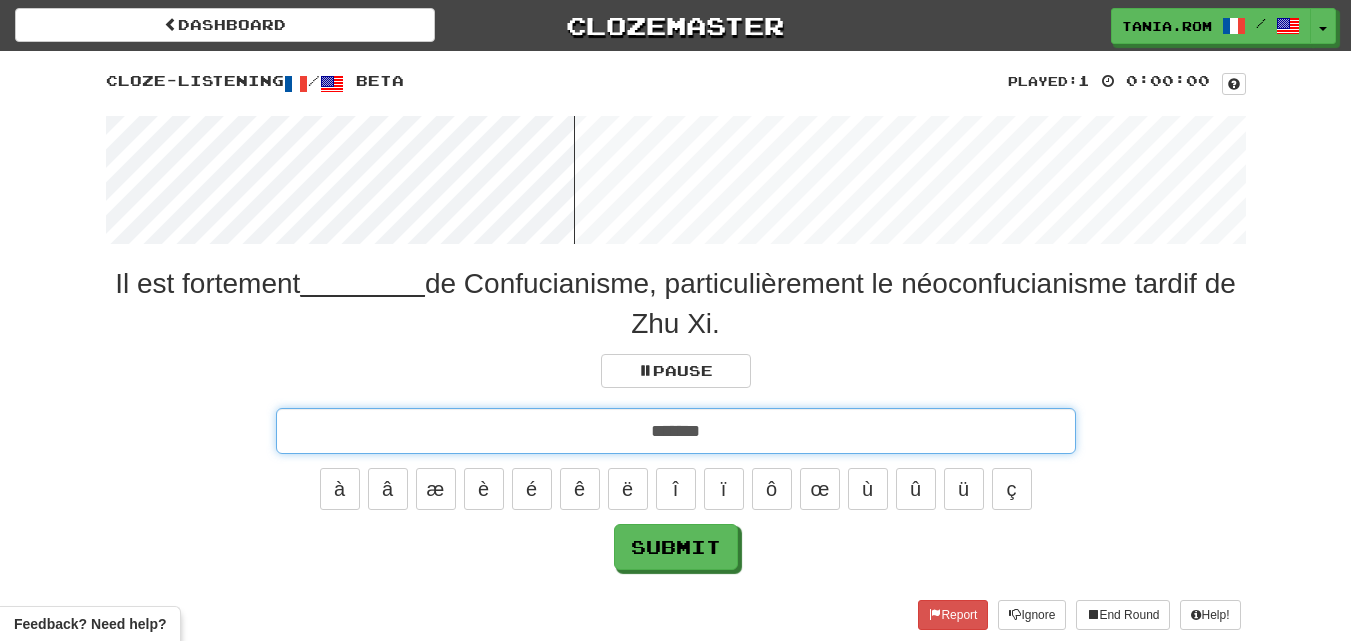 click on "*******" at bounding box center (676, 431) 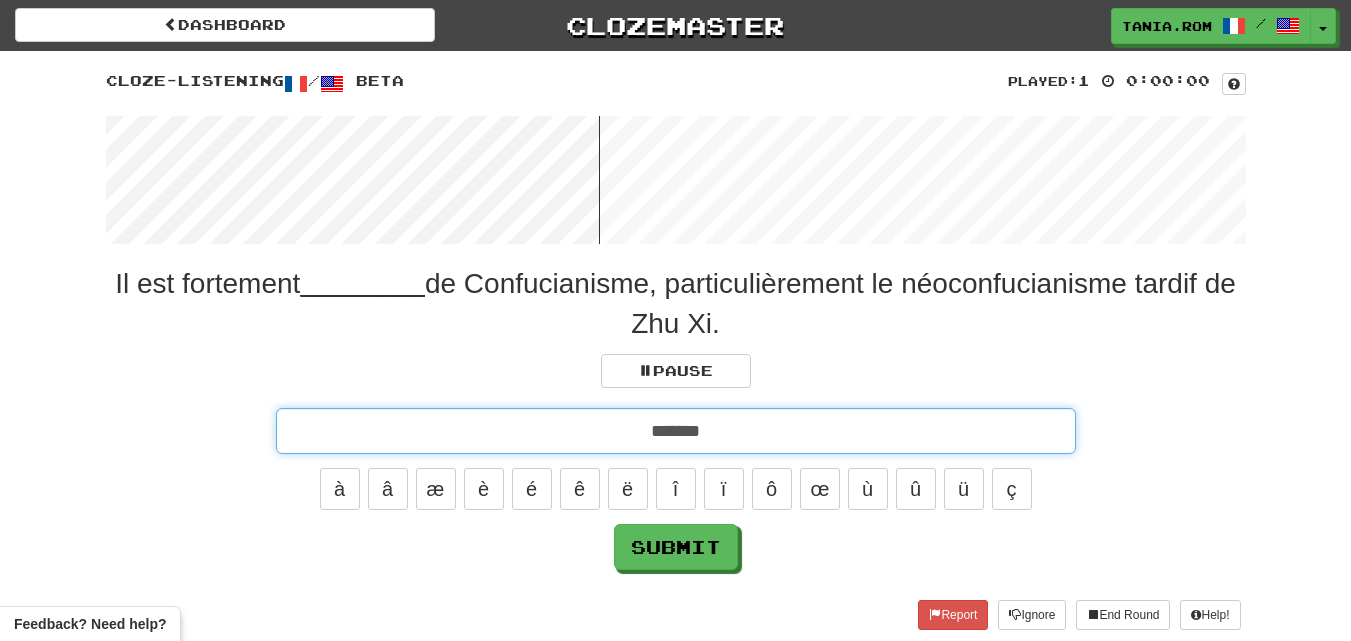 click on "*******" at bounding box center [676, 431] 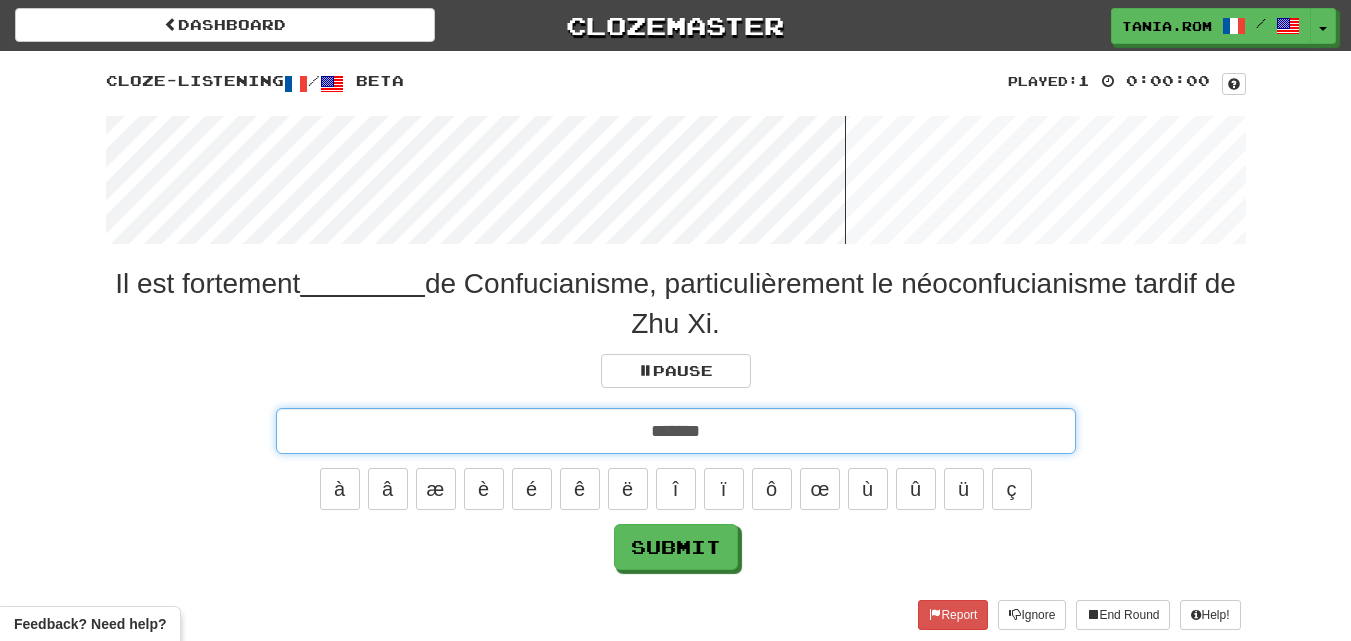 type on "*******" 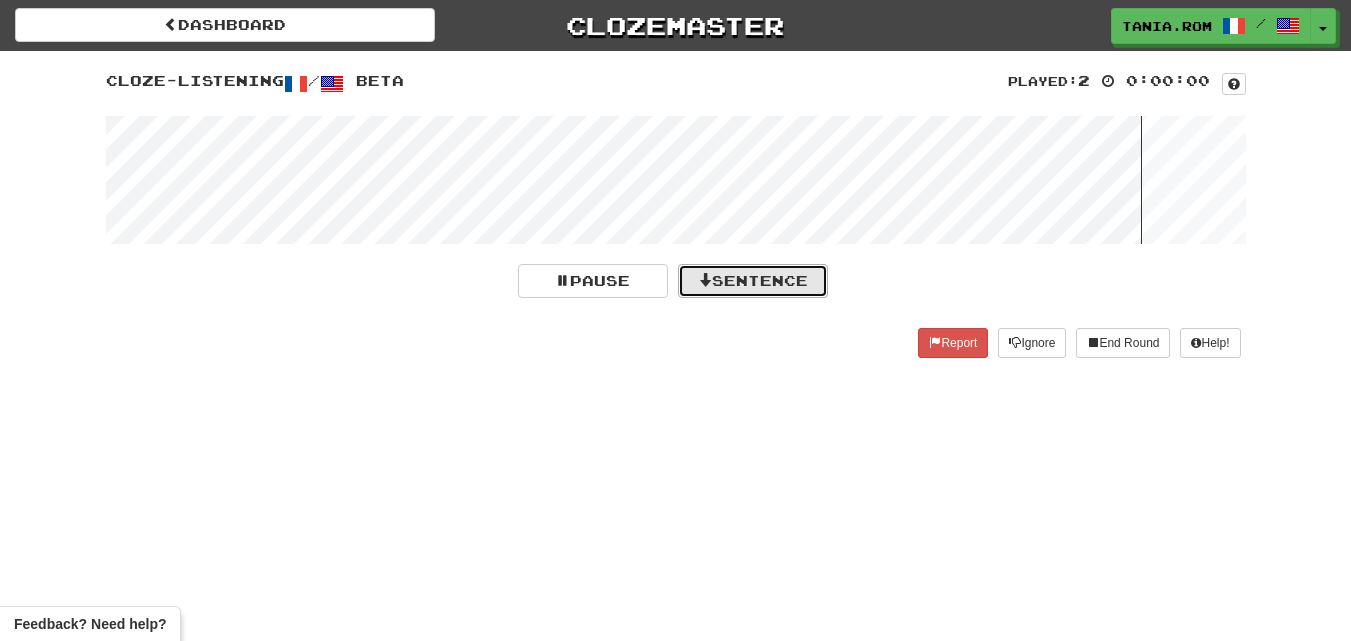 click on "Sentence" at bounding box center (753, 281) 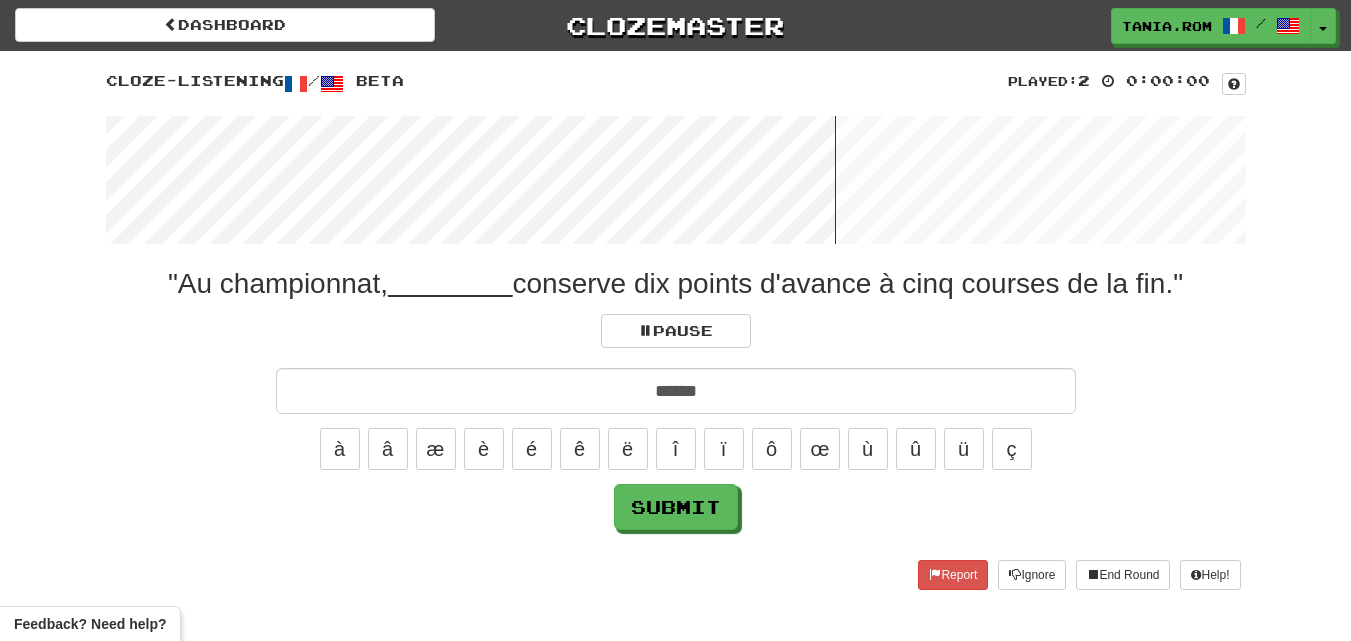 type on "******" 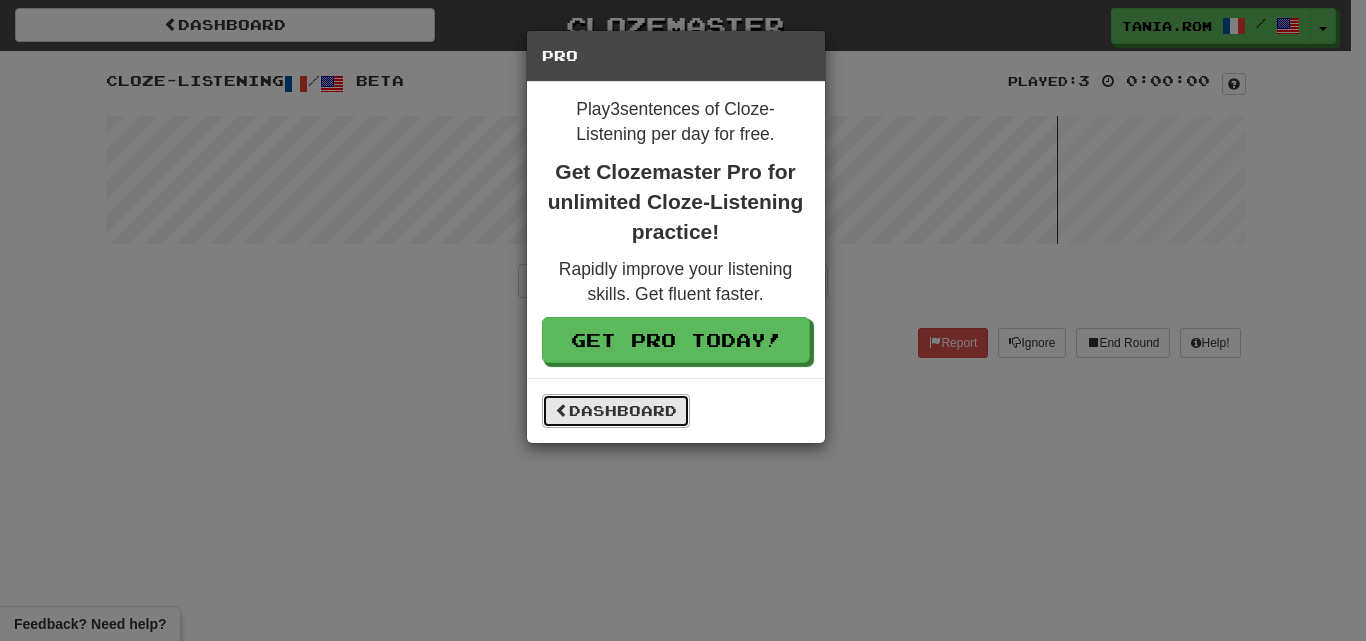 click on "Dashboard" at bounding box center (616, 411) 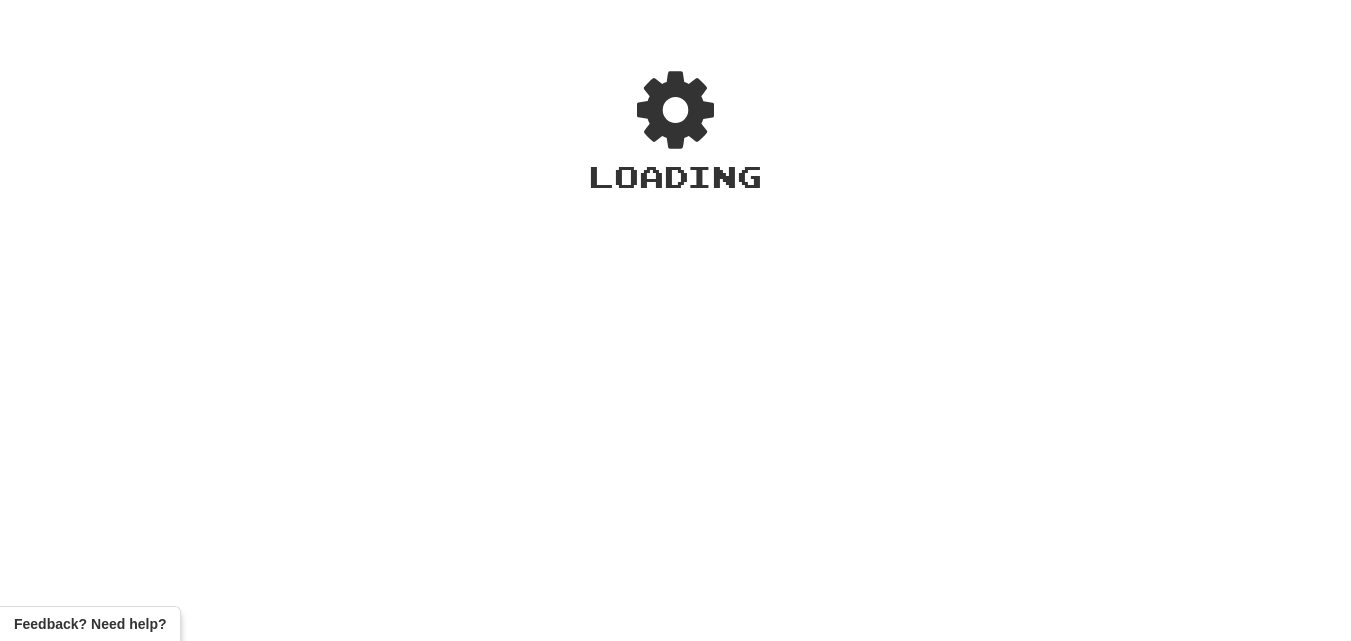 scroll, scrollTop: 0, scrollLeft: 0, axis: both 